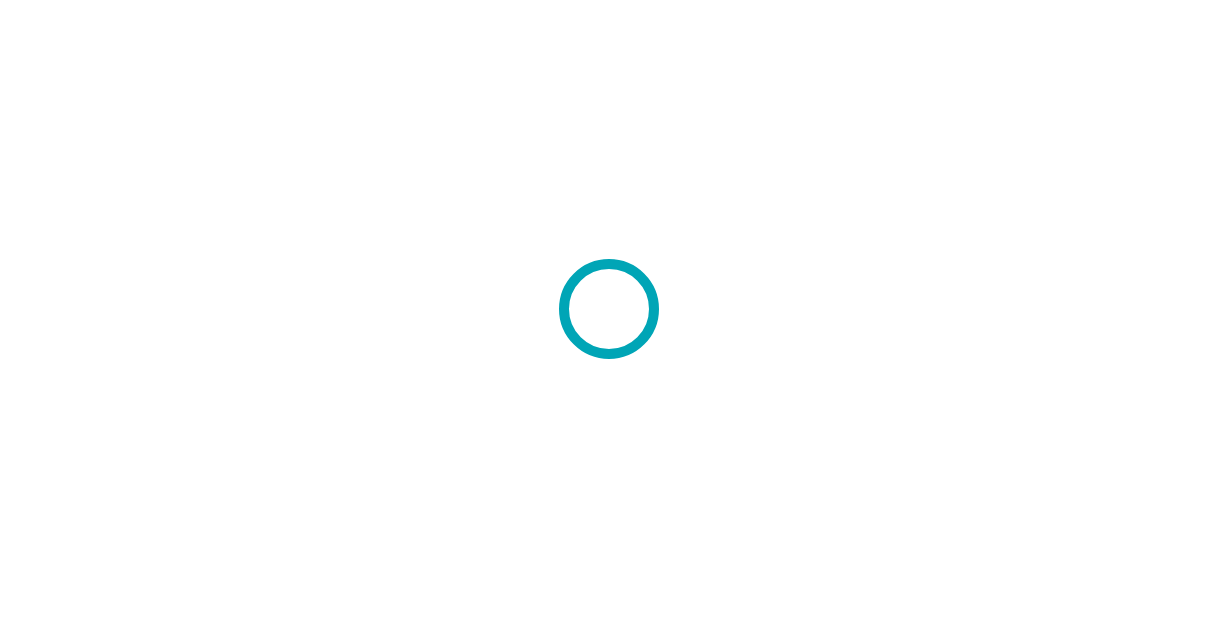 scroll, scrollTop: 0, scrollLeft: 0, axis: both 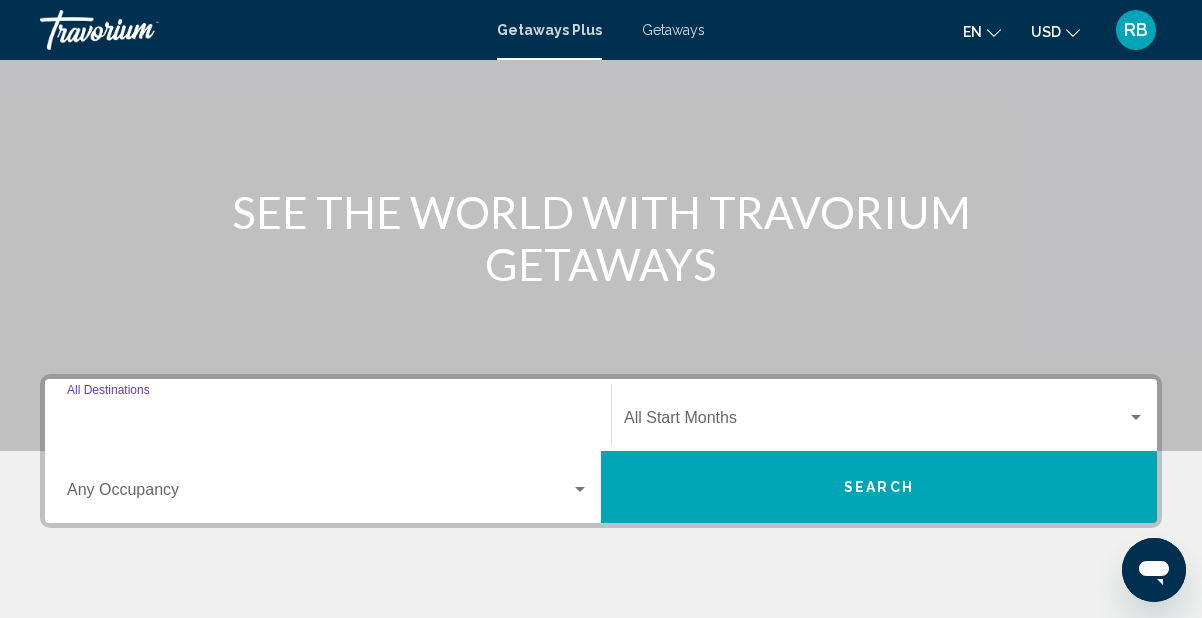 click on "Destination All Destinations" at bounding box center [328, 422] 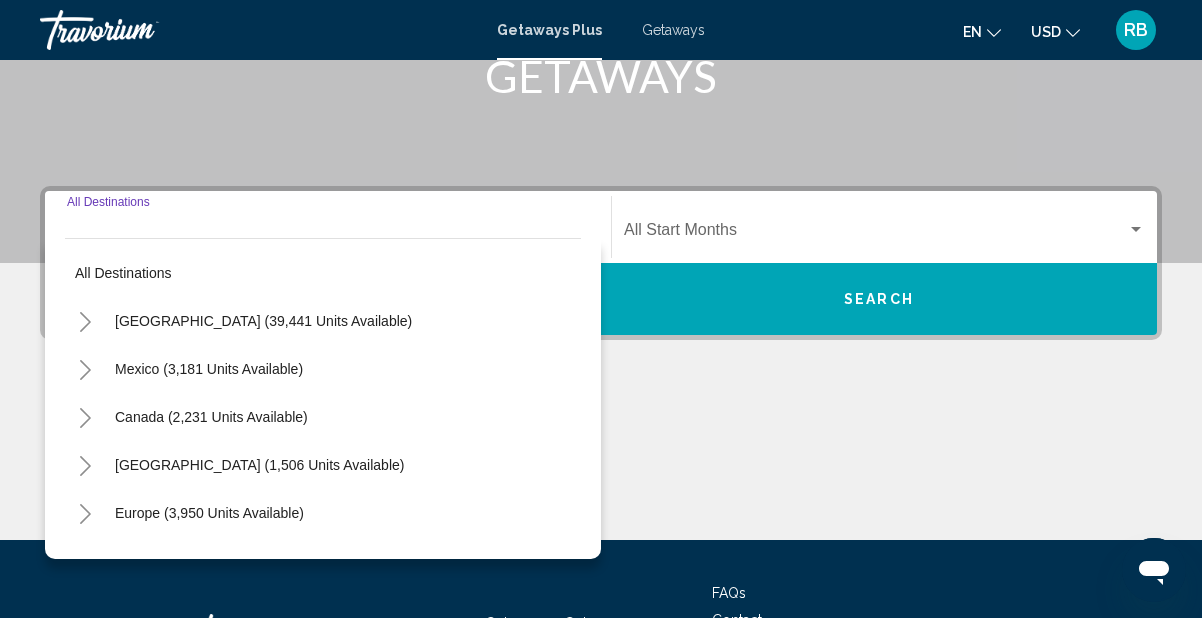 scroll, scrollTop: 458, scrollLeft: 0, axis: vertical 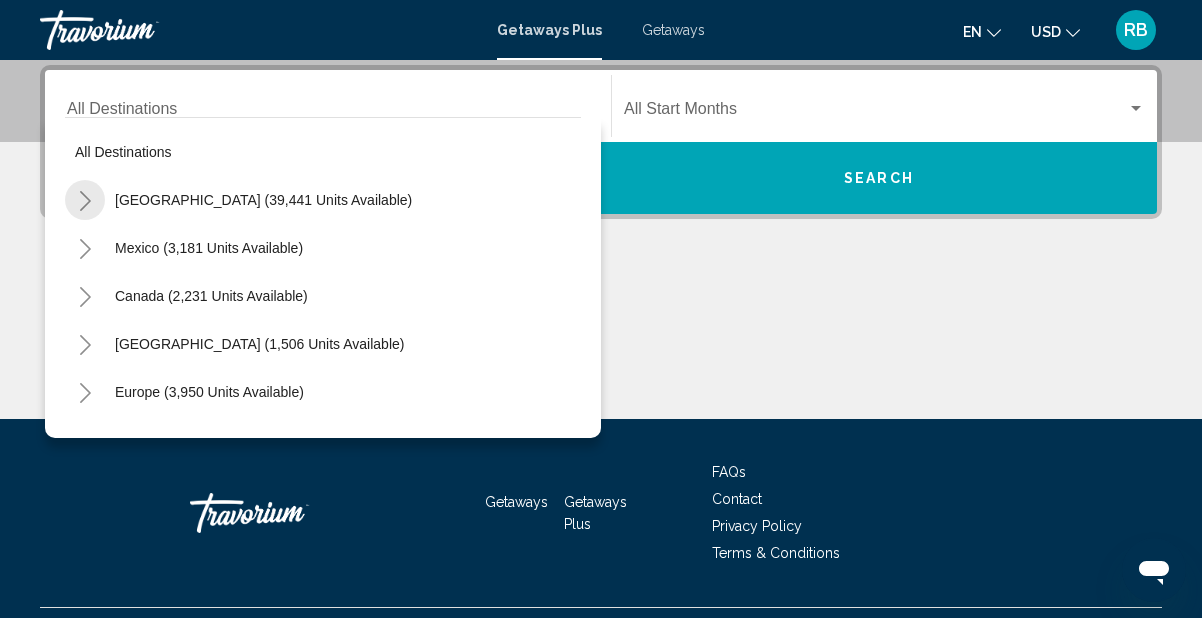 click 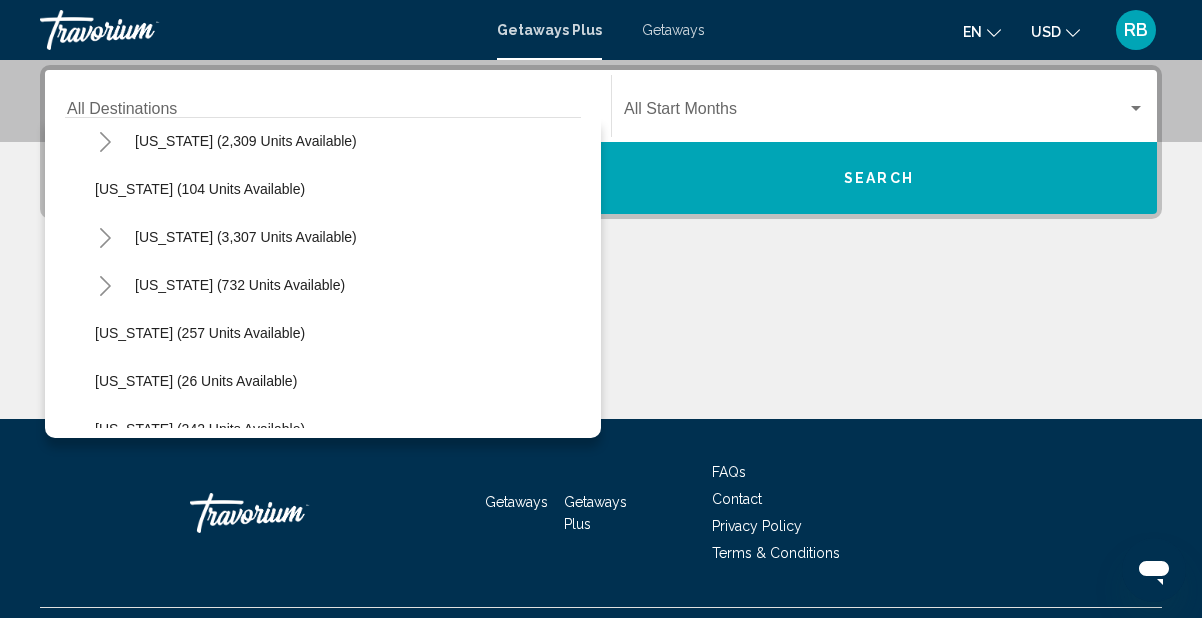 scroll, scrollTop: 966, scrollLeft: 0, axis: vertical 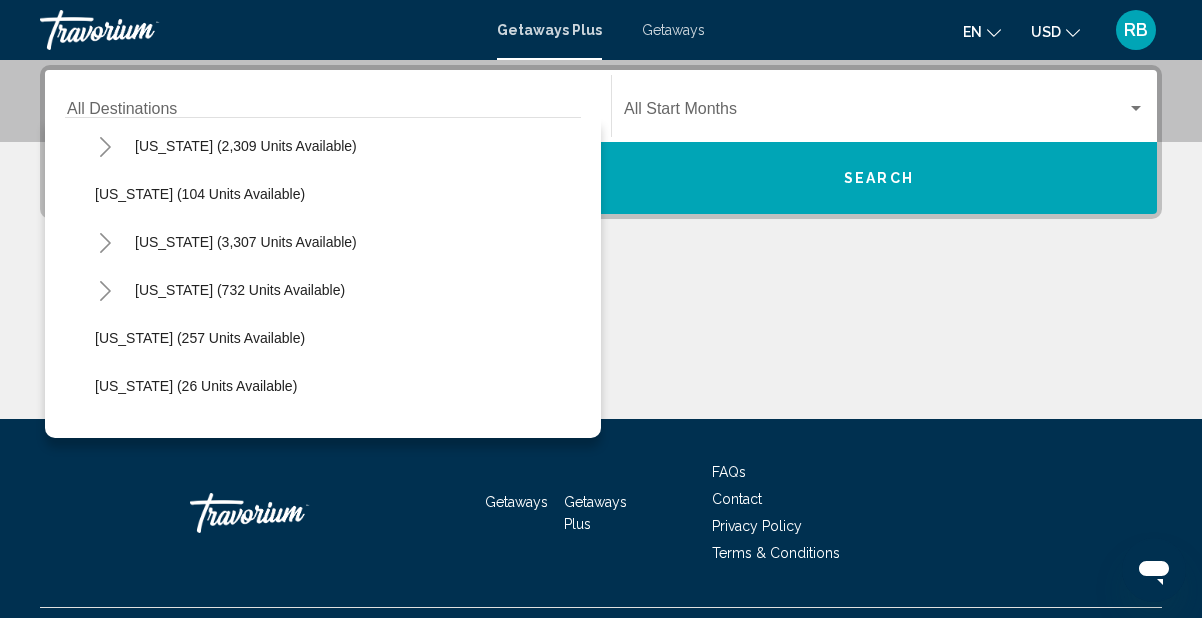 click 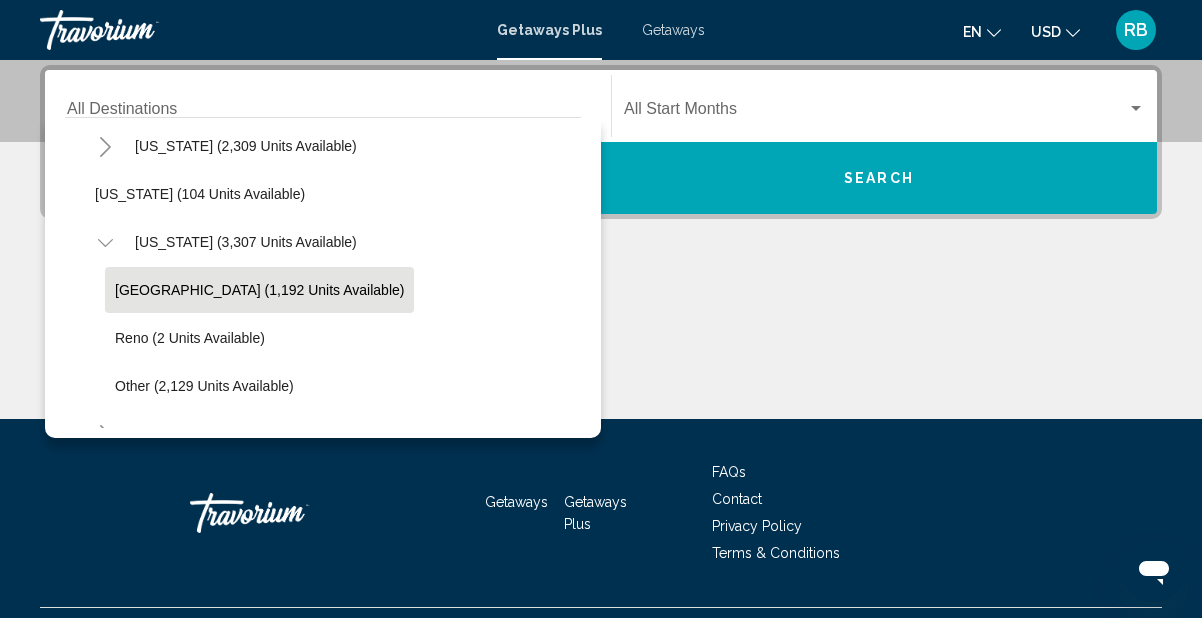 scroll, scrollTop: 999, scrollLeft: 0, axis: vertical 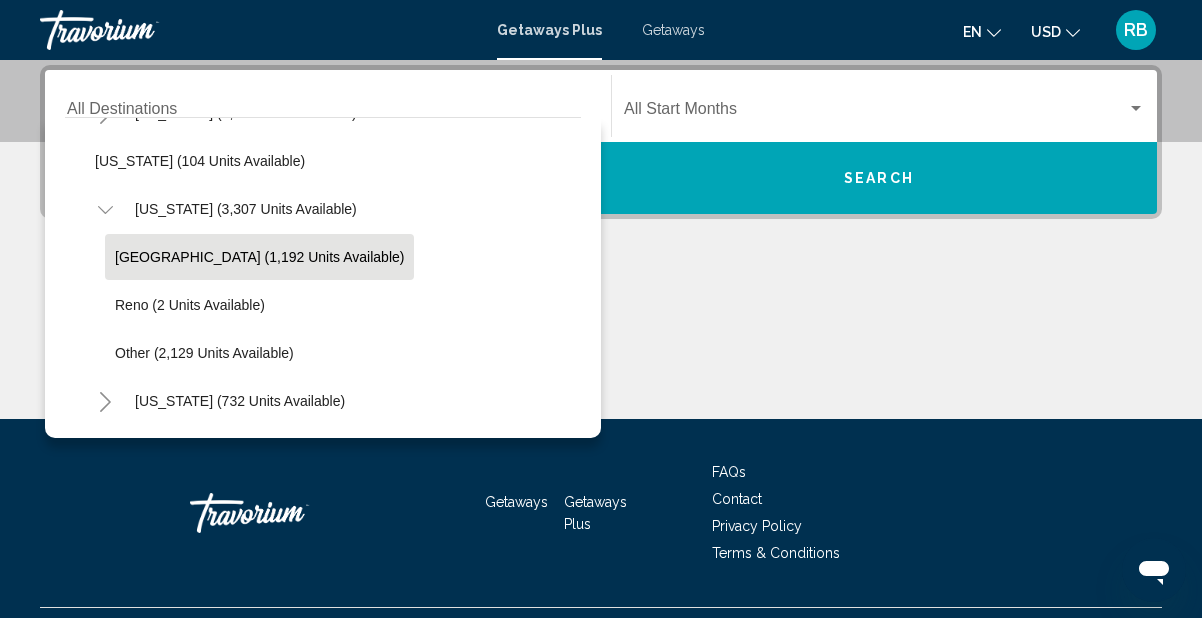 click on "Las Vegas (1,192 units available)" 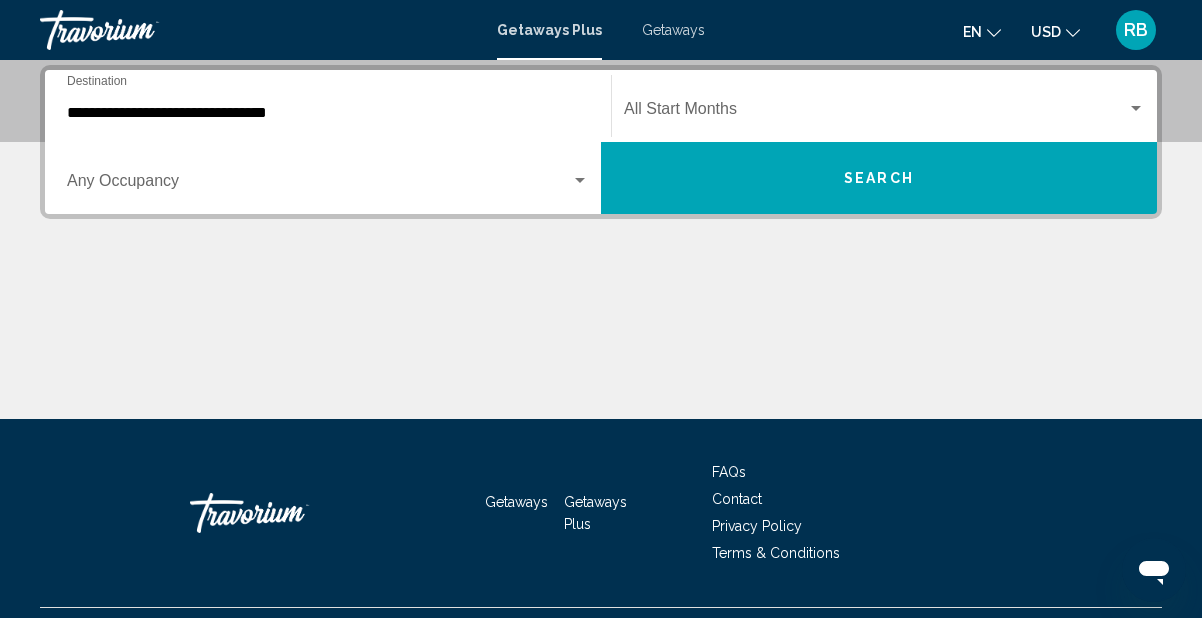 click on "Start Month All Start Months" 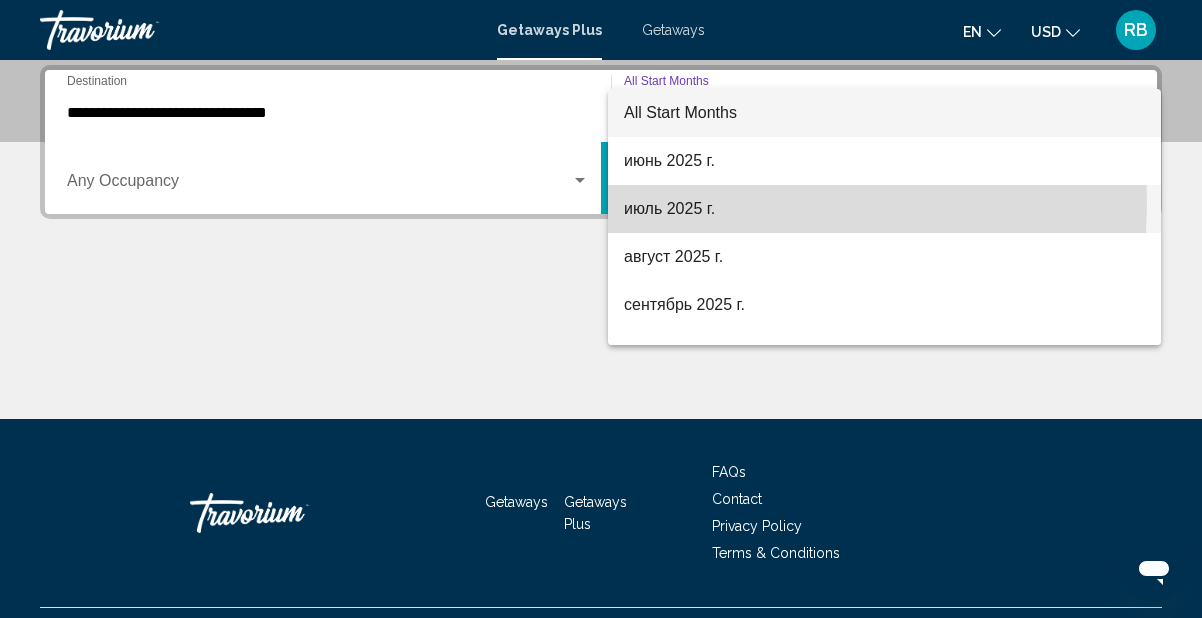click on "июль 2025 г." at bounding box center [884, 209] 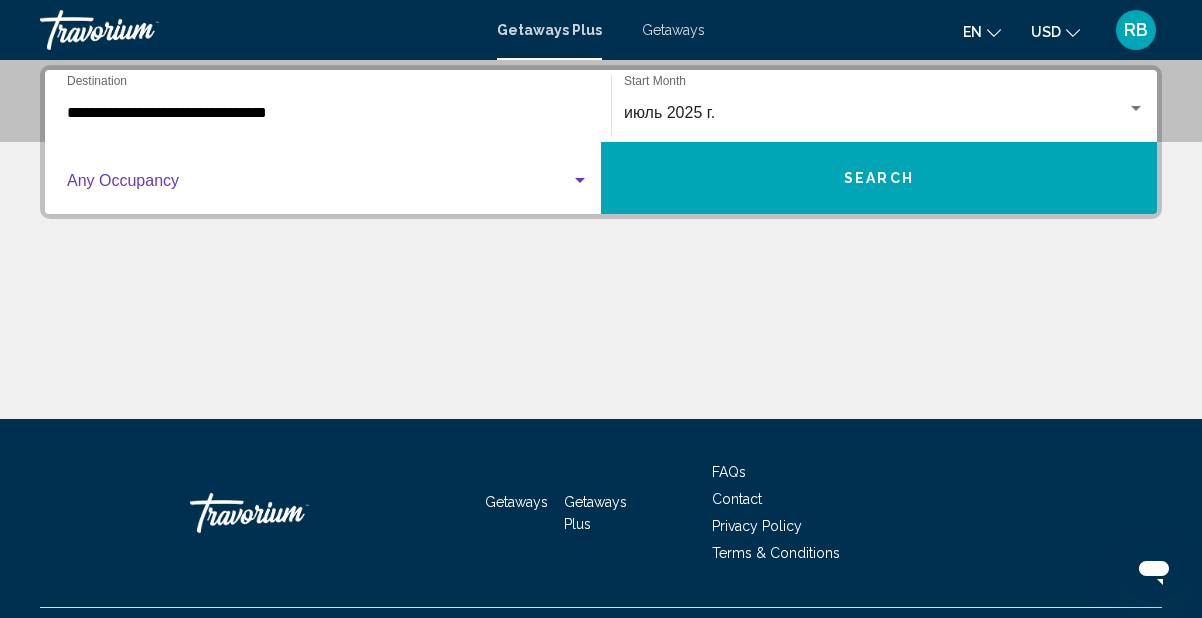 click at bounding box center (319, 185) 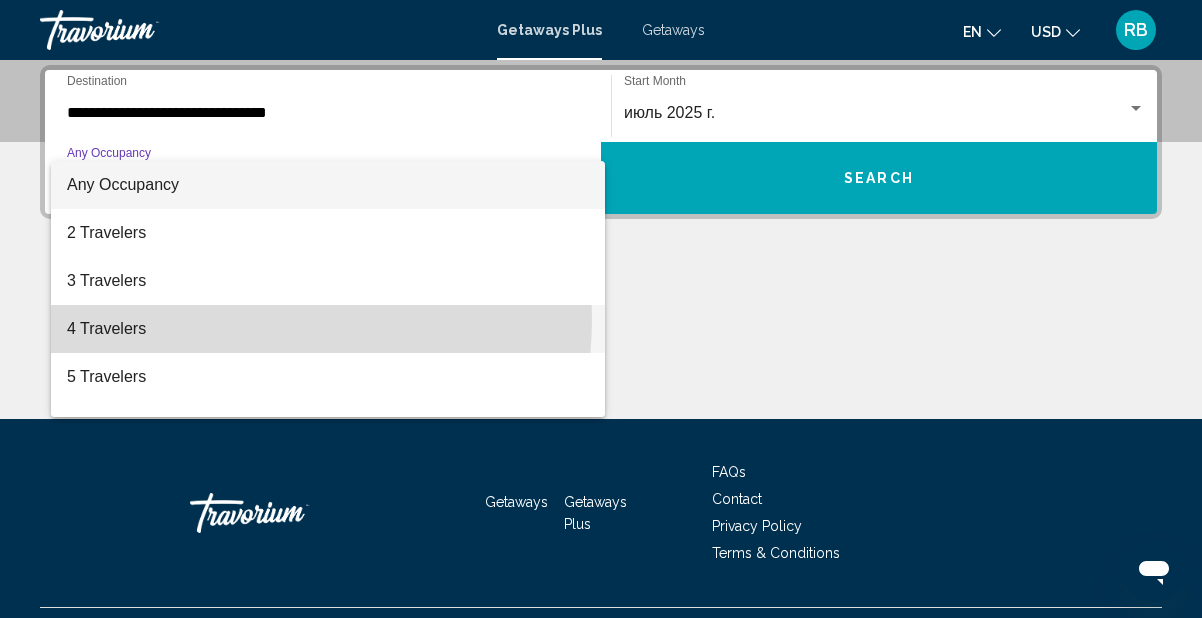 click on "4 Travelers" at bounding box center (328, 329) 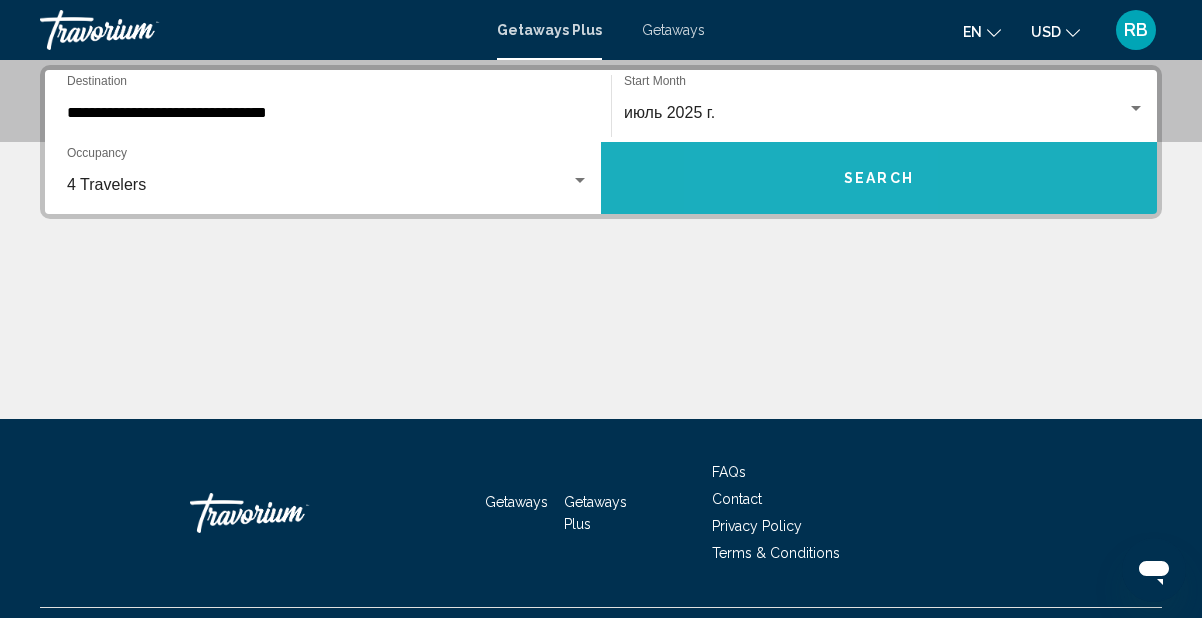 click on "Search" at bounding box center (879, 178) 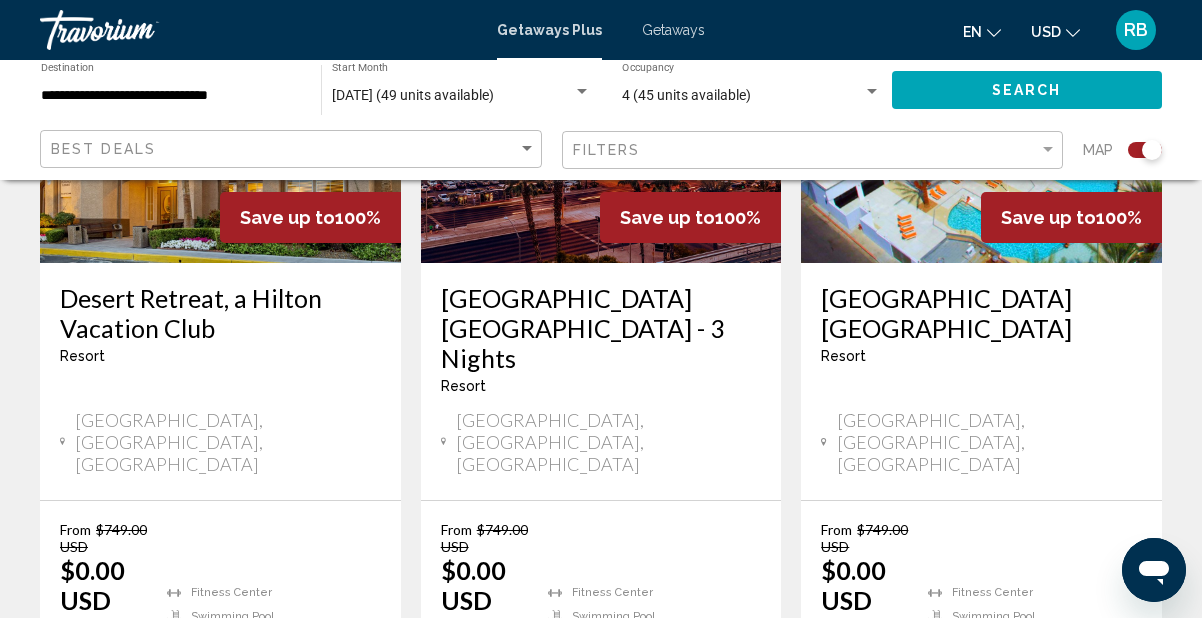 scroll, scrollTop: 938, scrollLeft: 0, axis: vertical 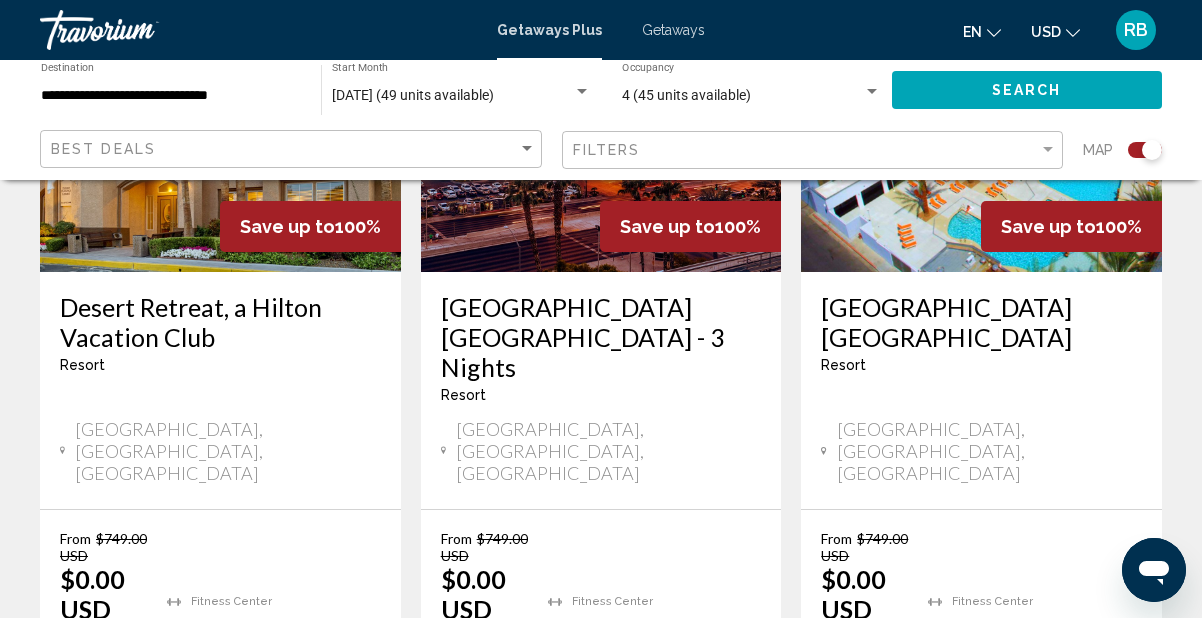 click on "View Resort    ( 14 units )" at bounding box center [672, 685] 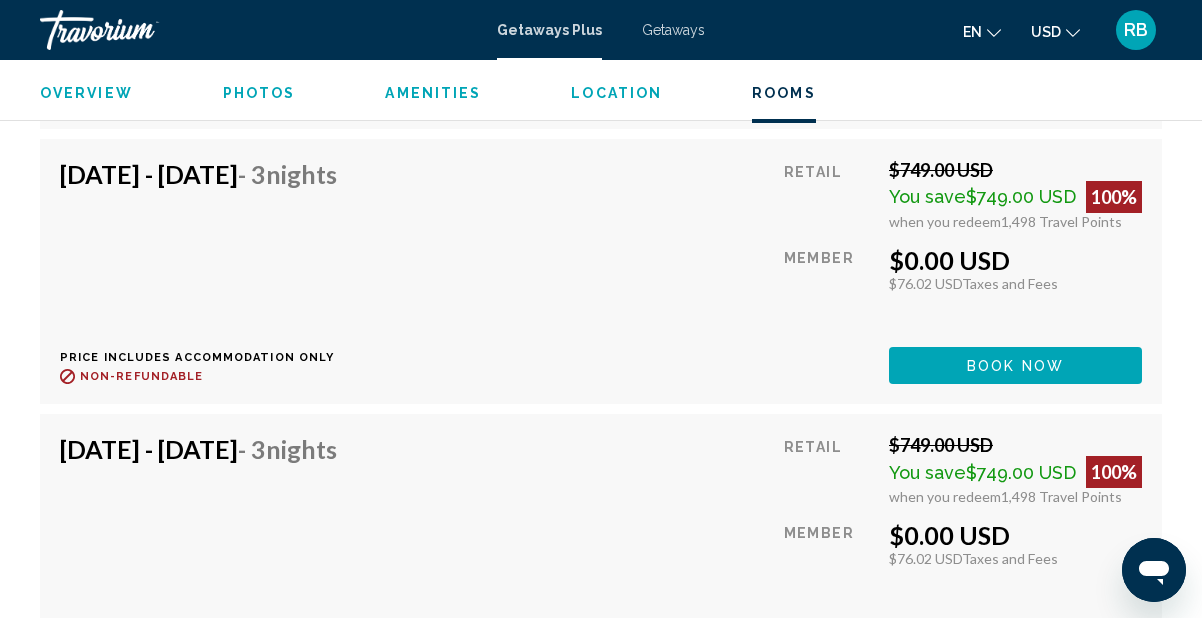 scroll, scrollTop: 4284, scrollLeft: 0, axis: vertical 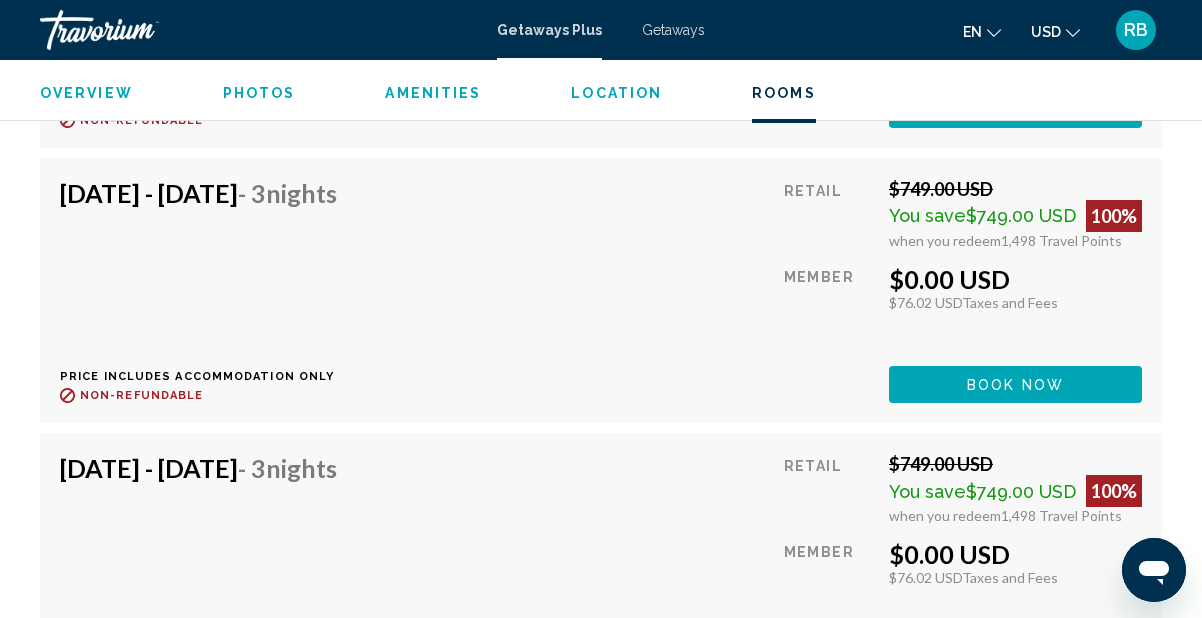 click on "Book now" at bounding box center (1015, -441) 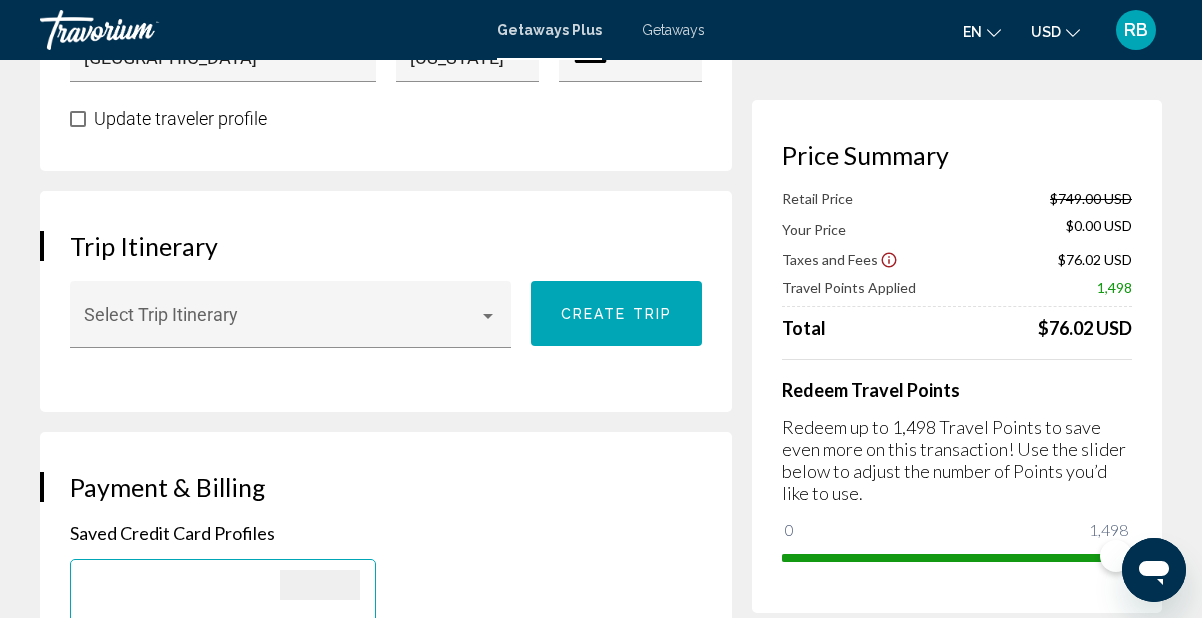 scroll, scrollTop: 1118, scrollLeft: 0, axis: vertical 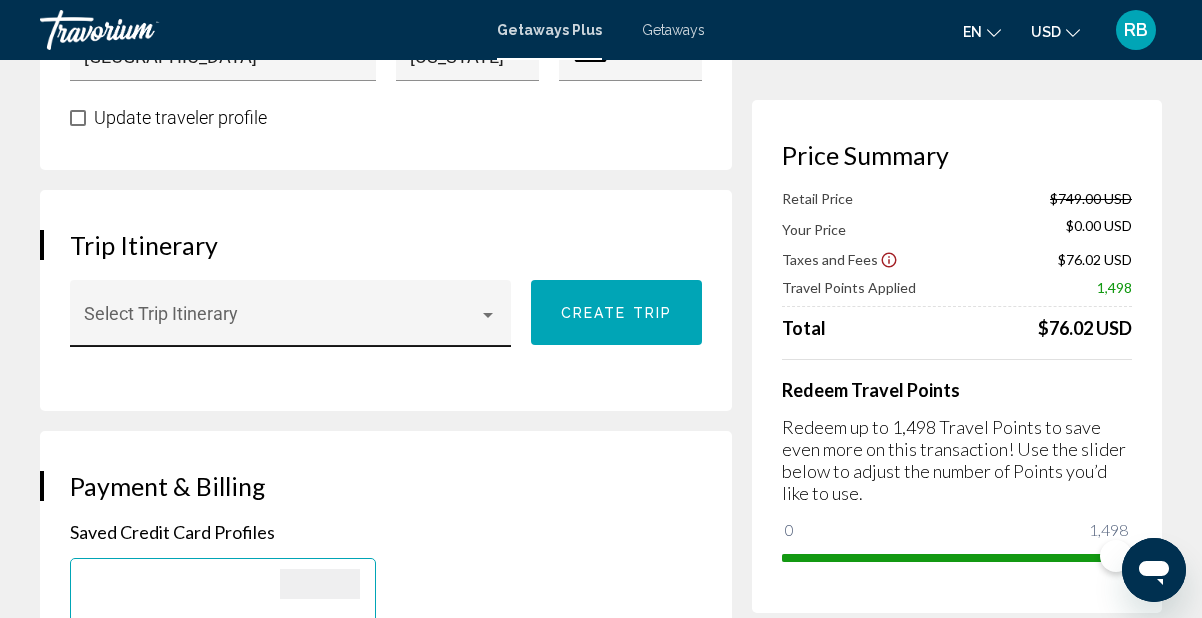 click at bounding box center [488, 315] 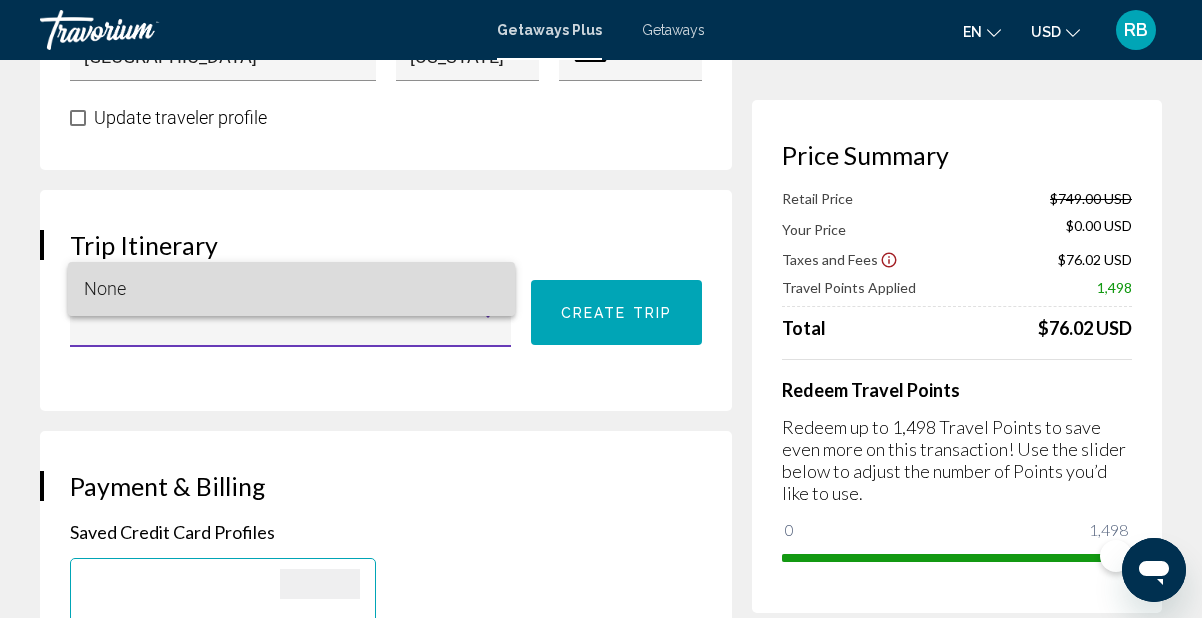 click on "None" at bounding box center [292, 289] 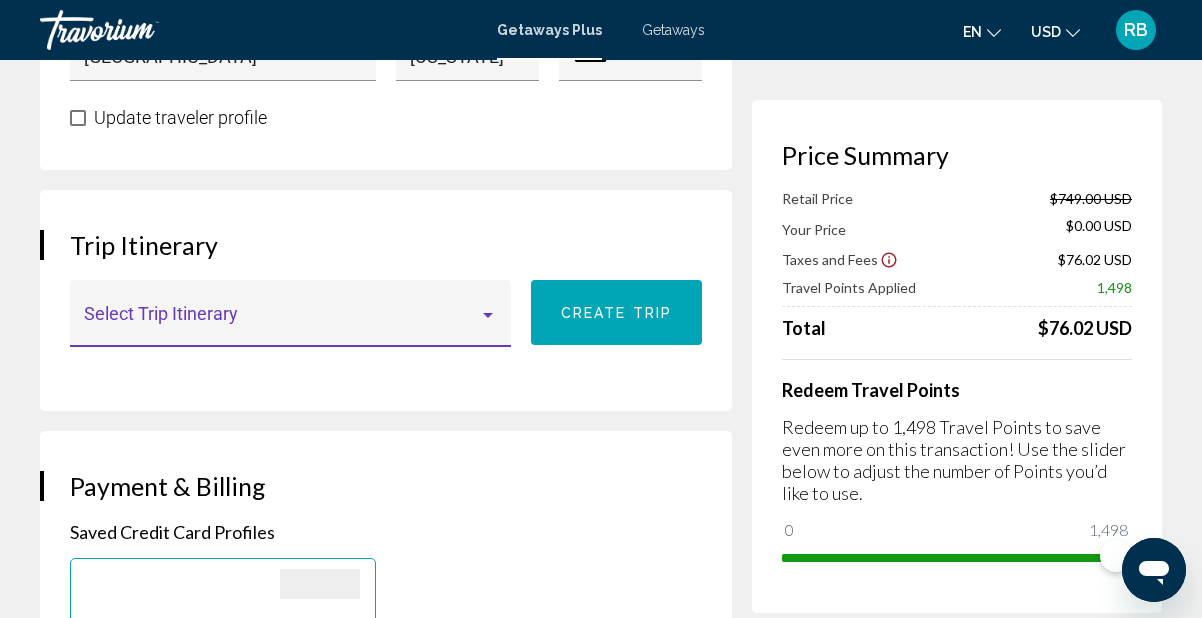 click at bounding box center [282, 323] 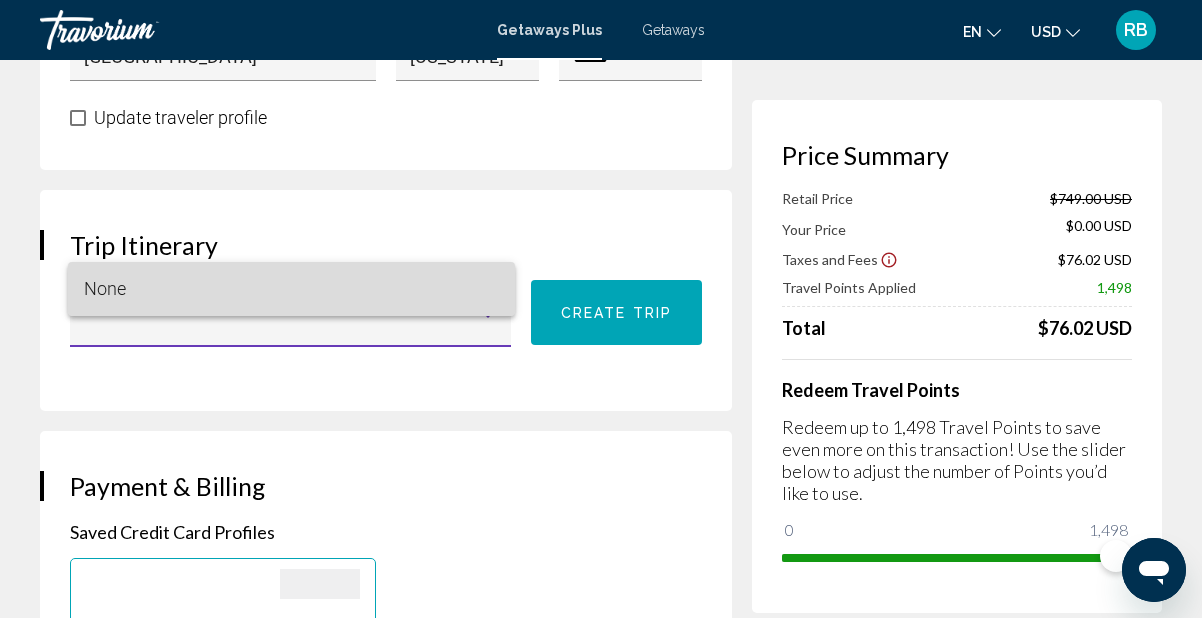 click on "None" at bounding box center (292, 289) 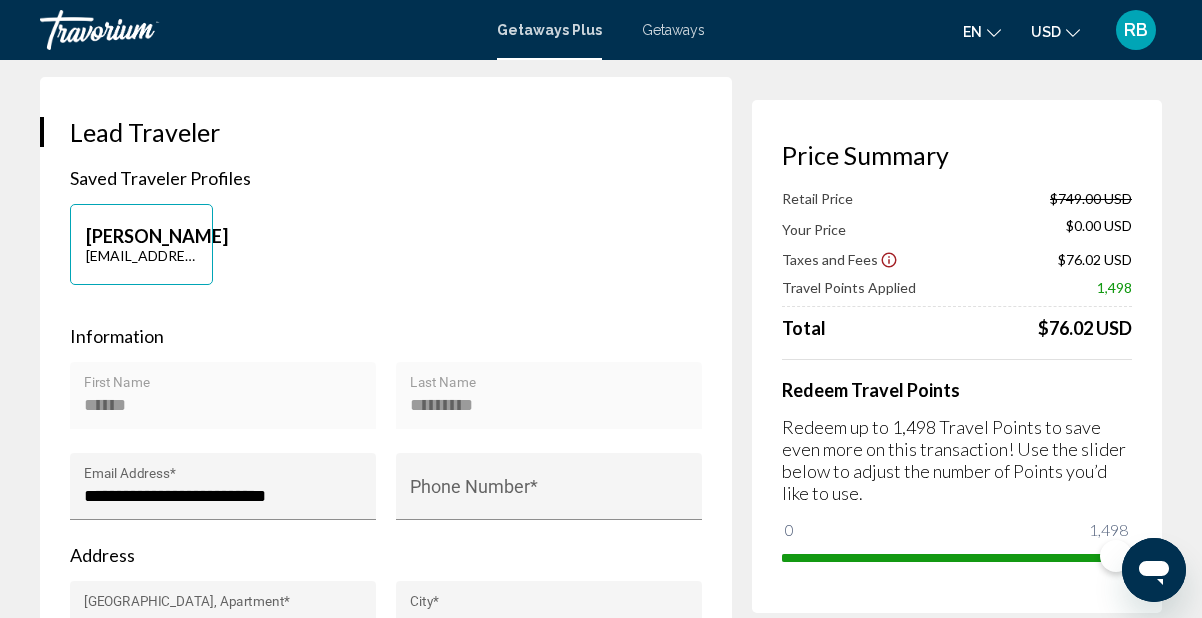 scroll, scrollTop: 316, scrollLeft: 0, axis: vertical 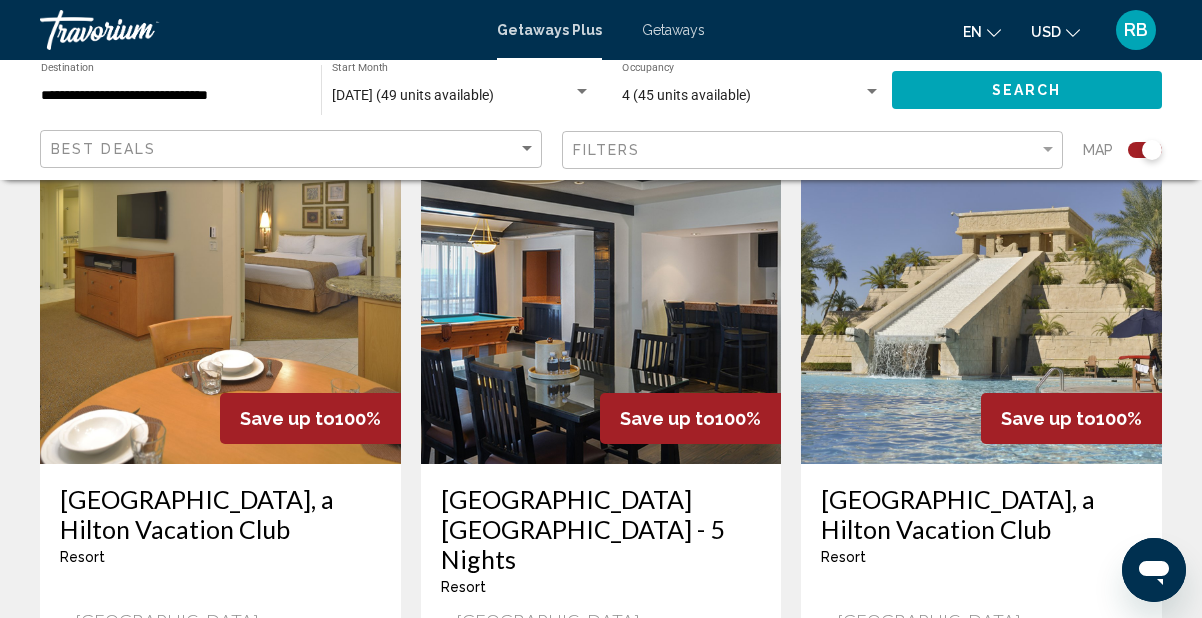 click on "OYO Hotel & Casino Las Vegas - 5 Nights" at bounding box center [601, 529] 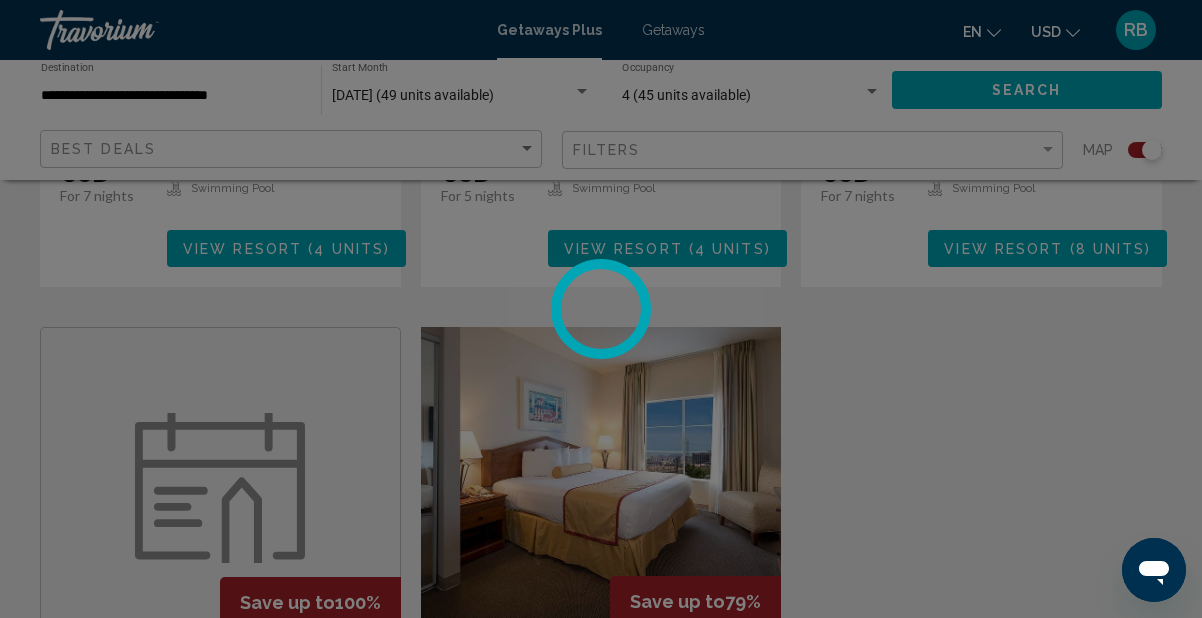 scroll, scrollTop: 2253, scrollLeft: 0, axis: vertical 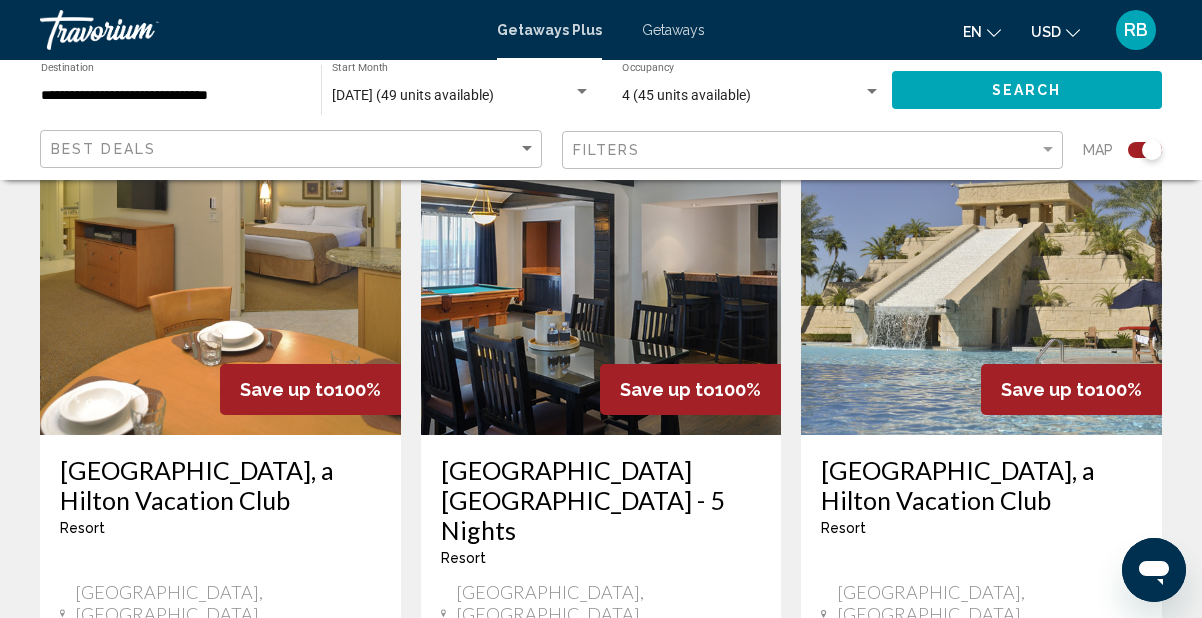 click on "OYO Hotel & Casino Las Vegas - 5 Nights" at bounding box center (601, 500) 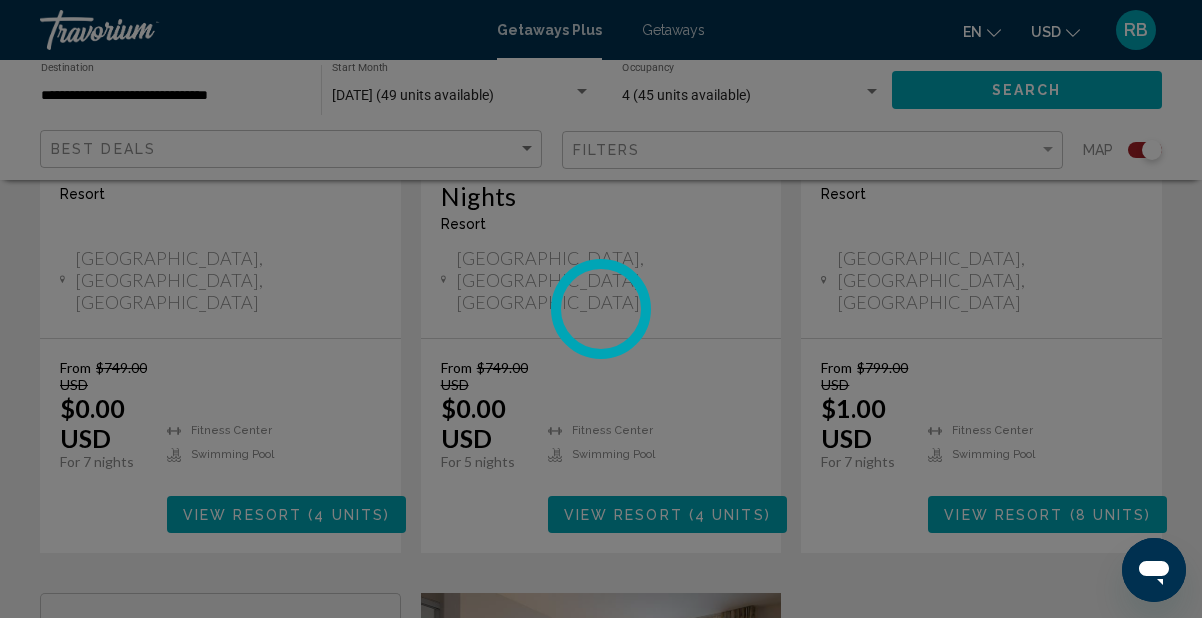 scroll, scrollTop: 1927, scrollLeft: 0, axis: vertical 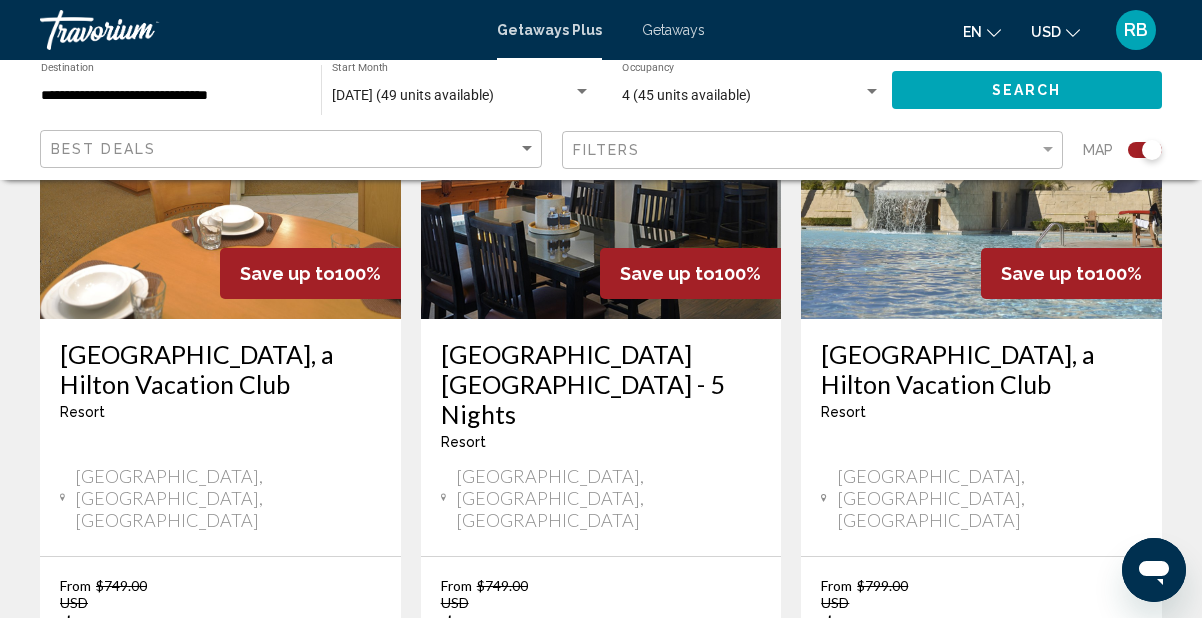 click on "View Resort" at bounding box center [623, 733] 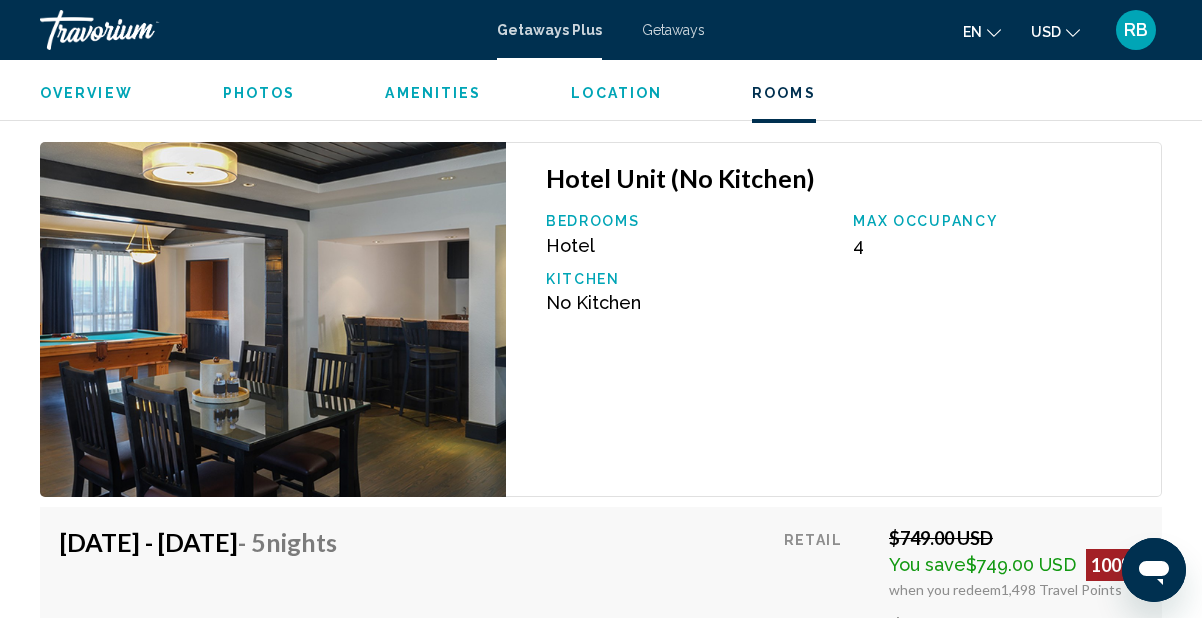 scroll, scrollTop: 3107, scrollLeft: 0, axis: vertical 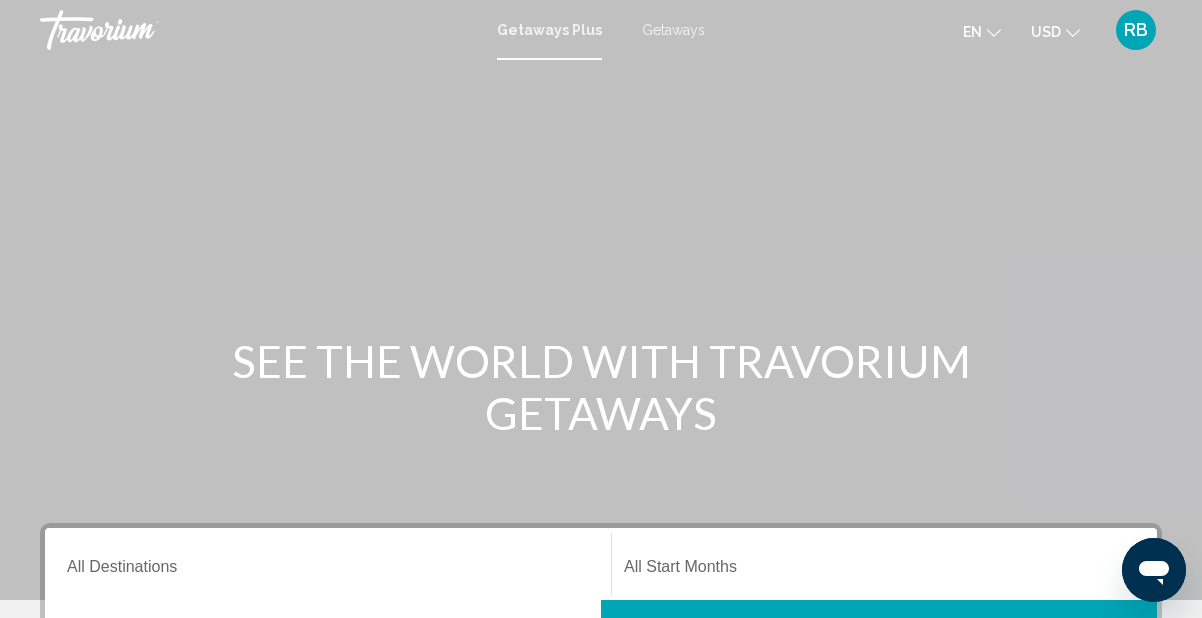 click on "Getaways" at bounding box center [673, 30] 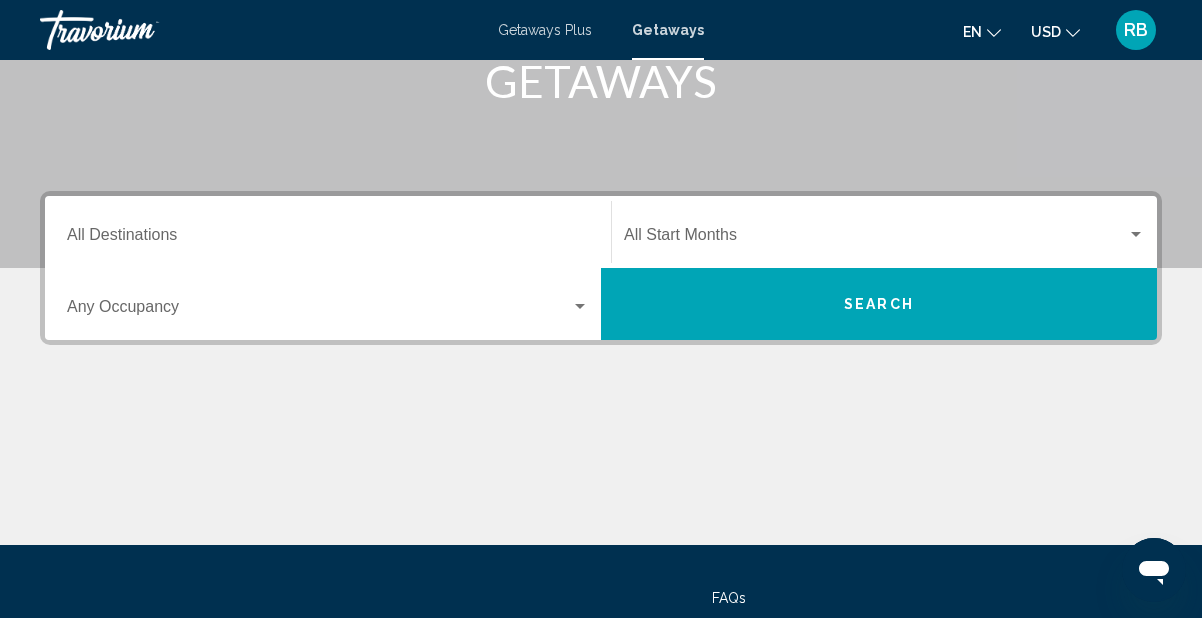 scroll, scrollTop: 310, scrollLeft: 0, axis: vertical 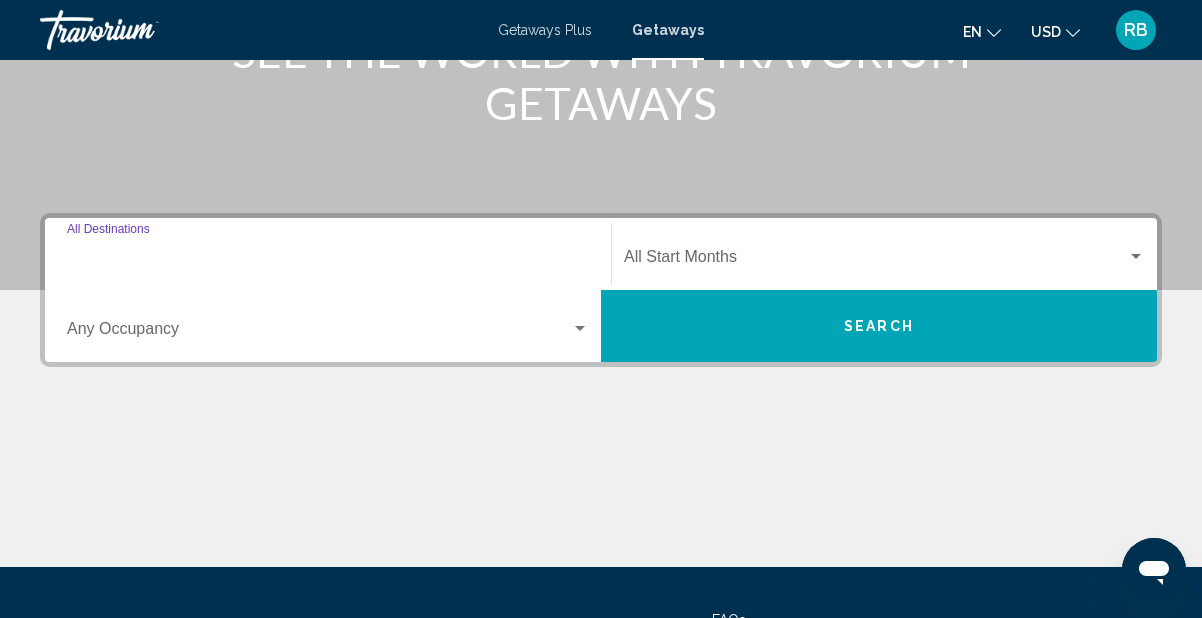 click on "Destination All Destinations" at bounding box center [328, 261] 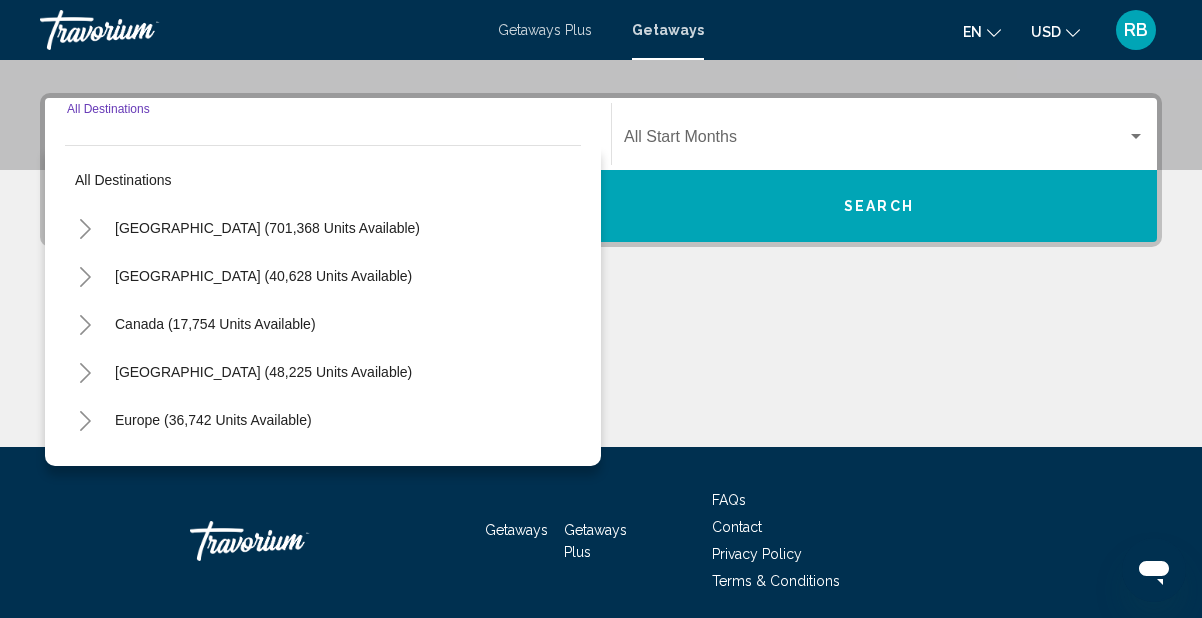 scroll, scrollTop: 458, scrollLeft: 0, axis: vertical 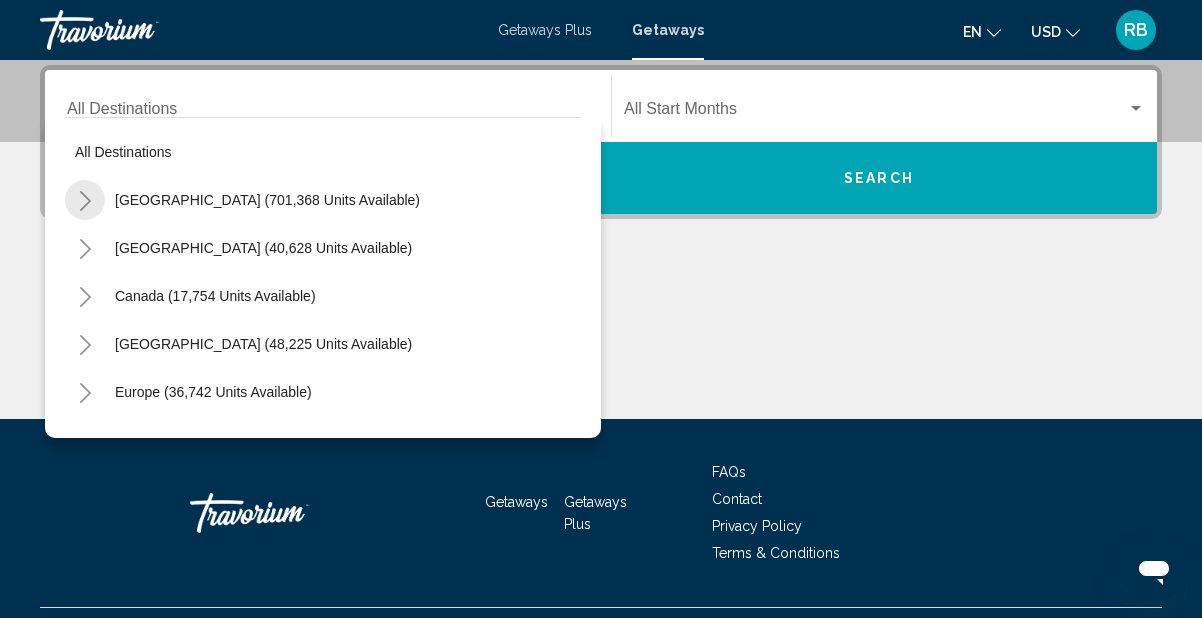 click 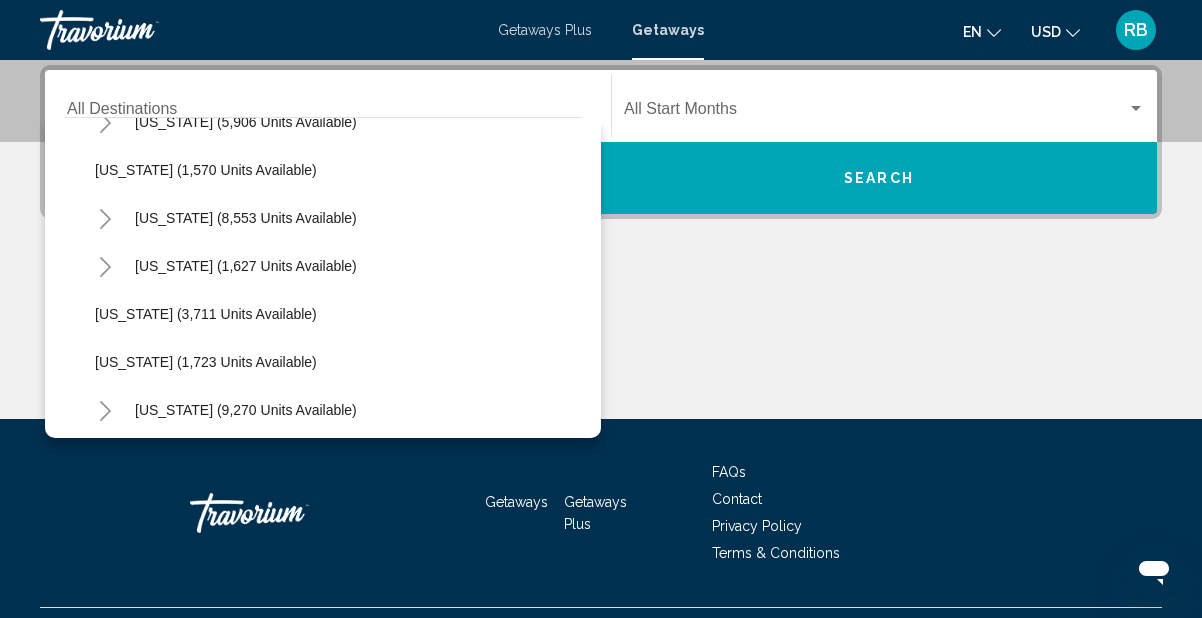 scroll, scrollTop: 1117, scrollLeft: 0, axis: vertical 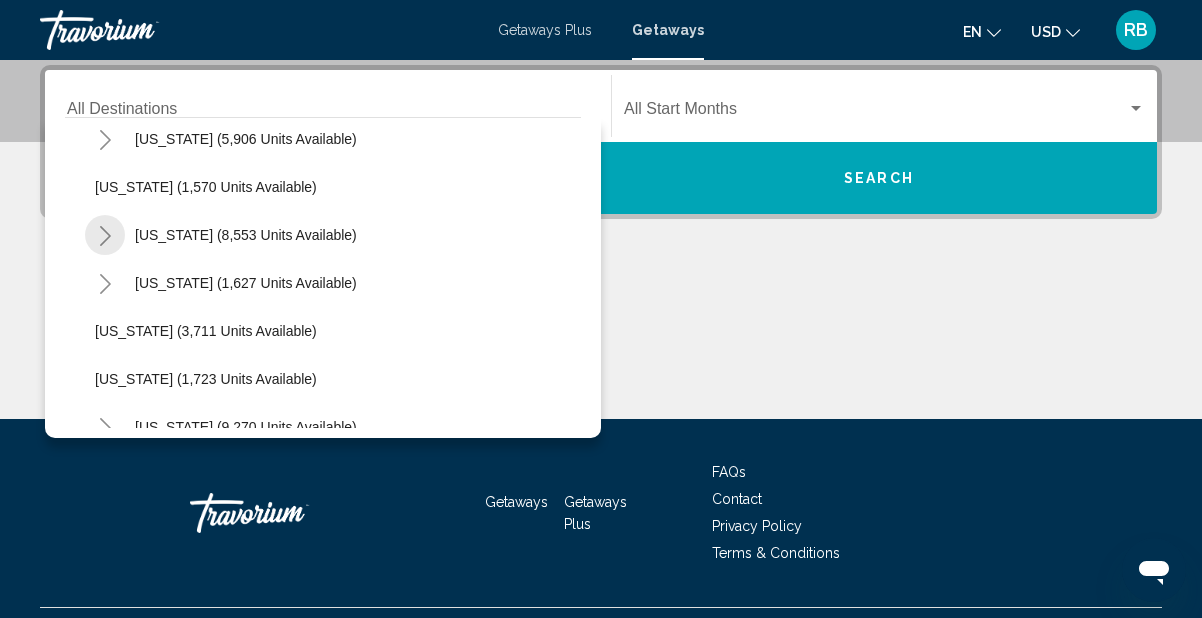 click 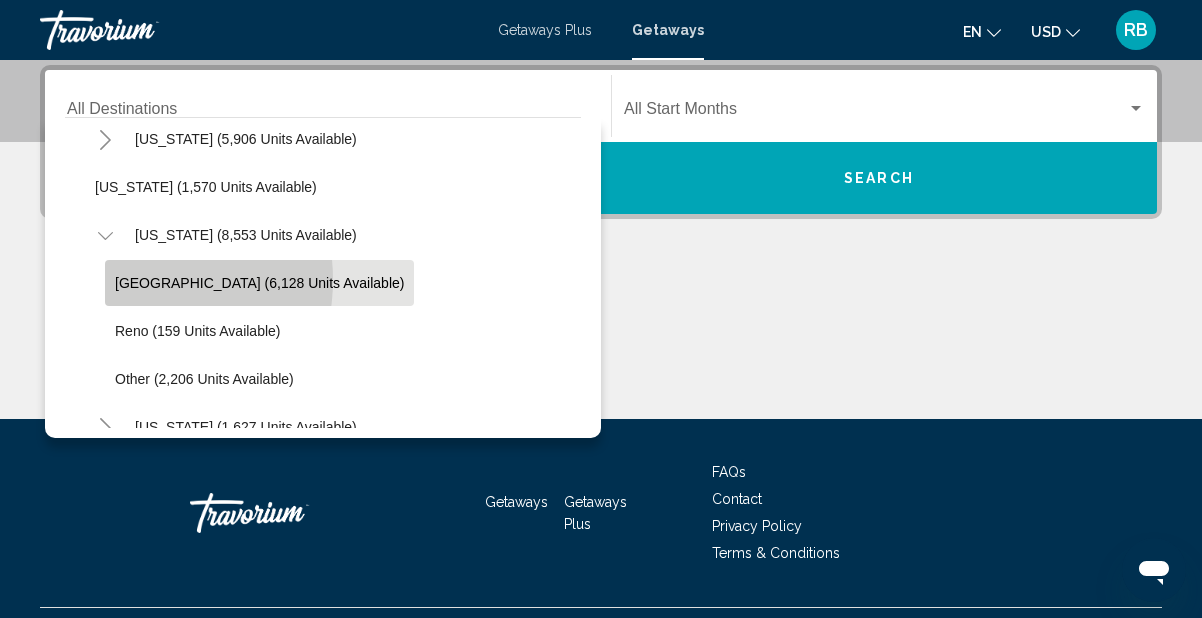 click on "[GEOGRAPHIC_DATA] (6,128 units available)" 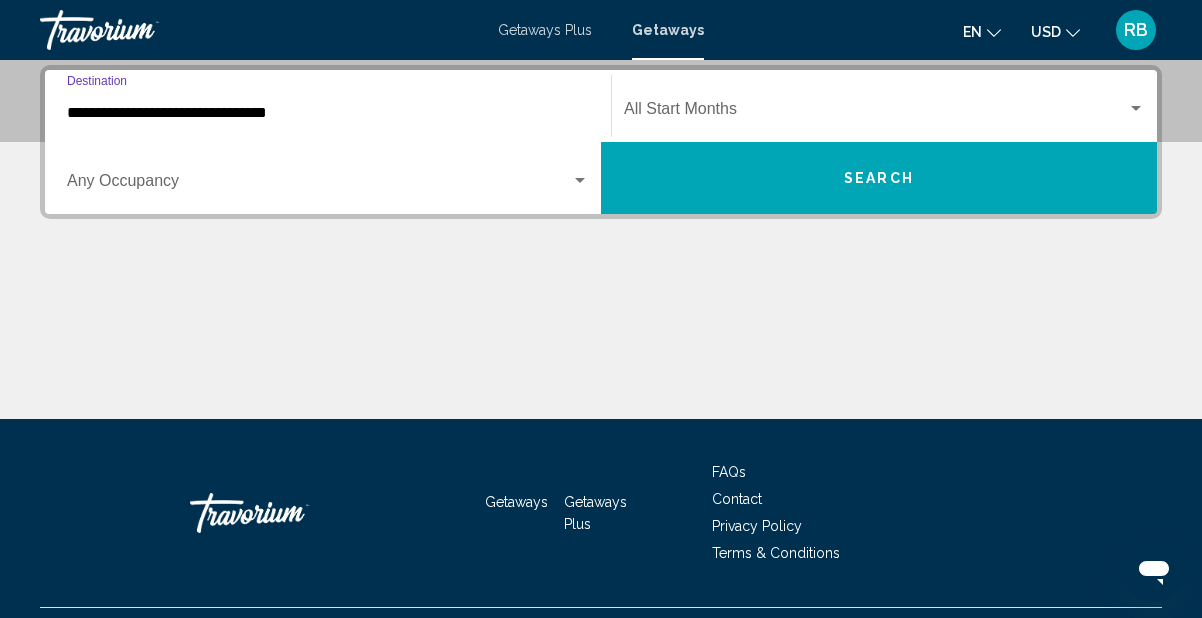 click at bounding box center [875, 113] 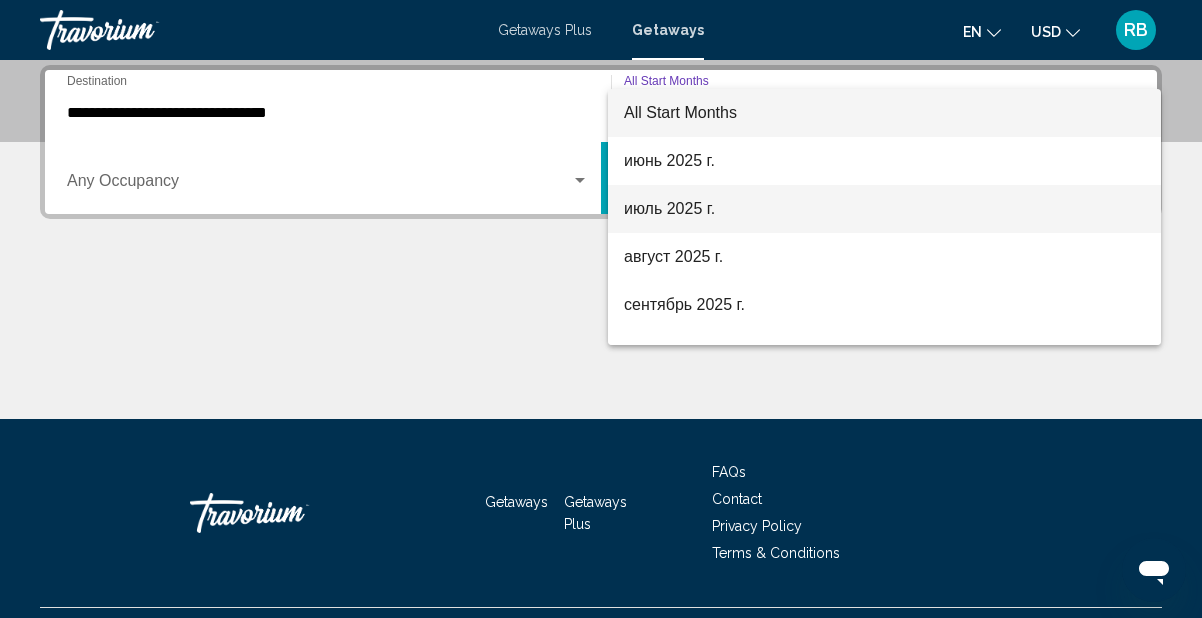 click on "июль 2025 г." at bounding box center [884, 209] 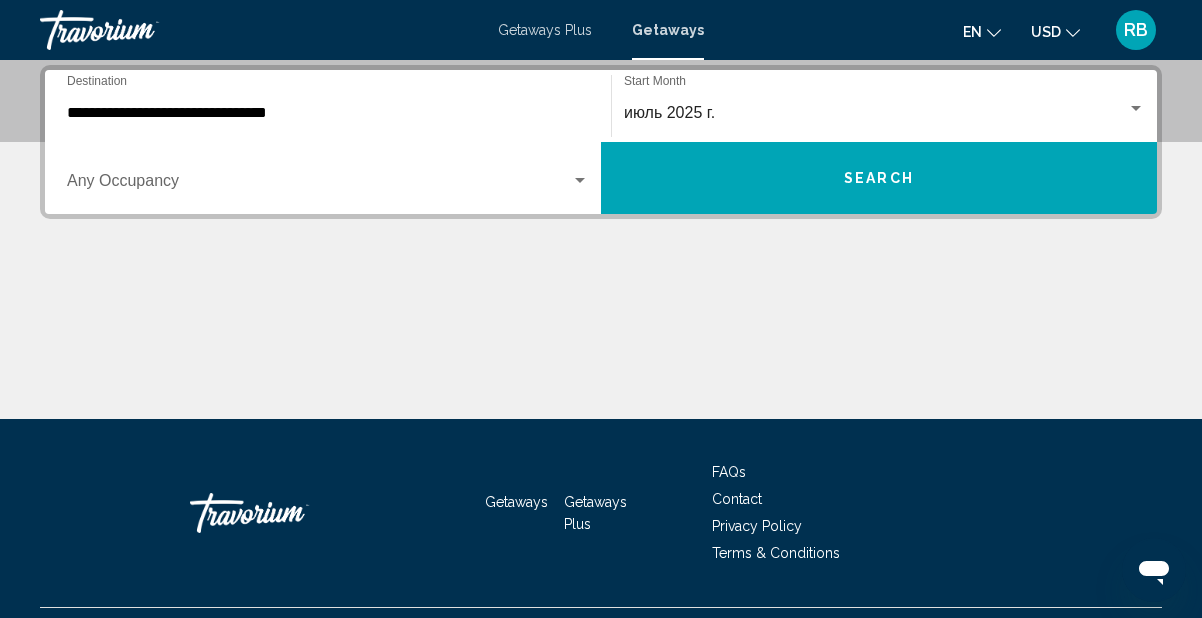 click on "Occupancy Any Occupancy" at bounding box center (328, 178) 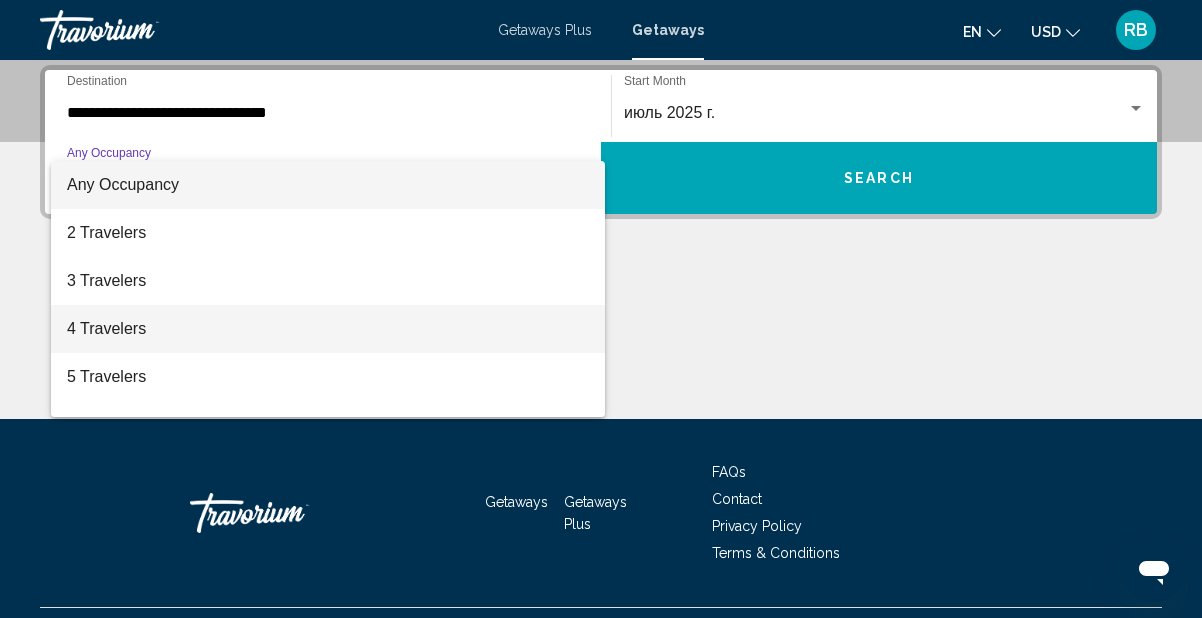 click on "4 Travelers" at bounding box center (328, 329) 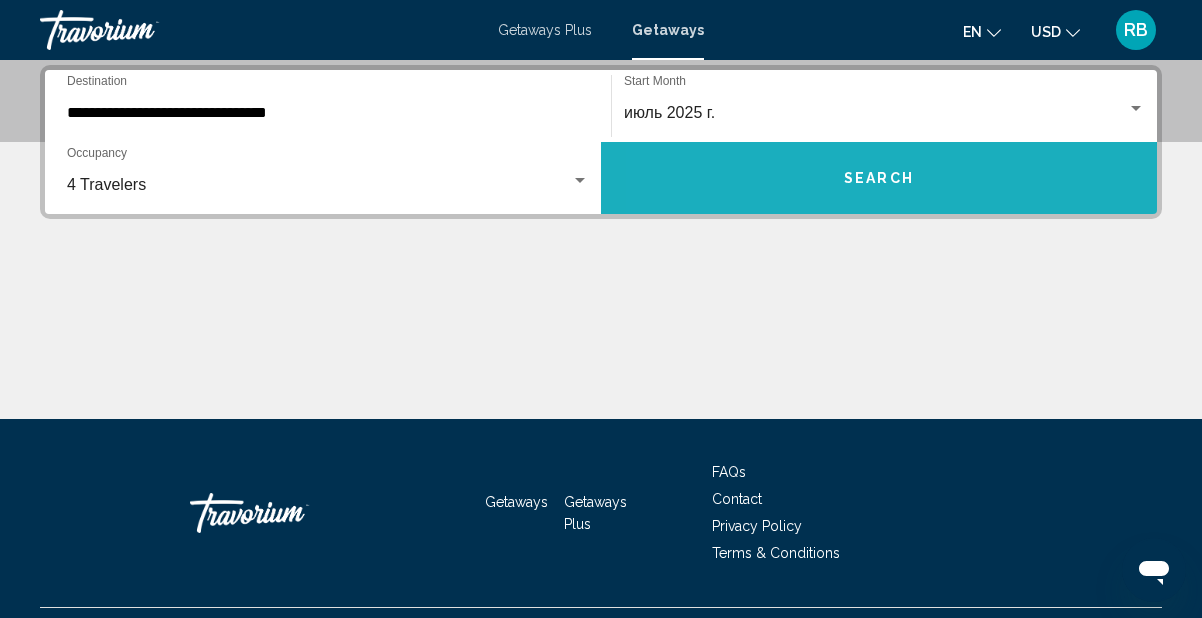 click on "Search" at bounding box center [879, 178] 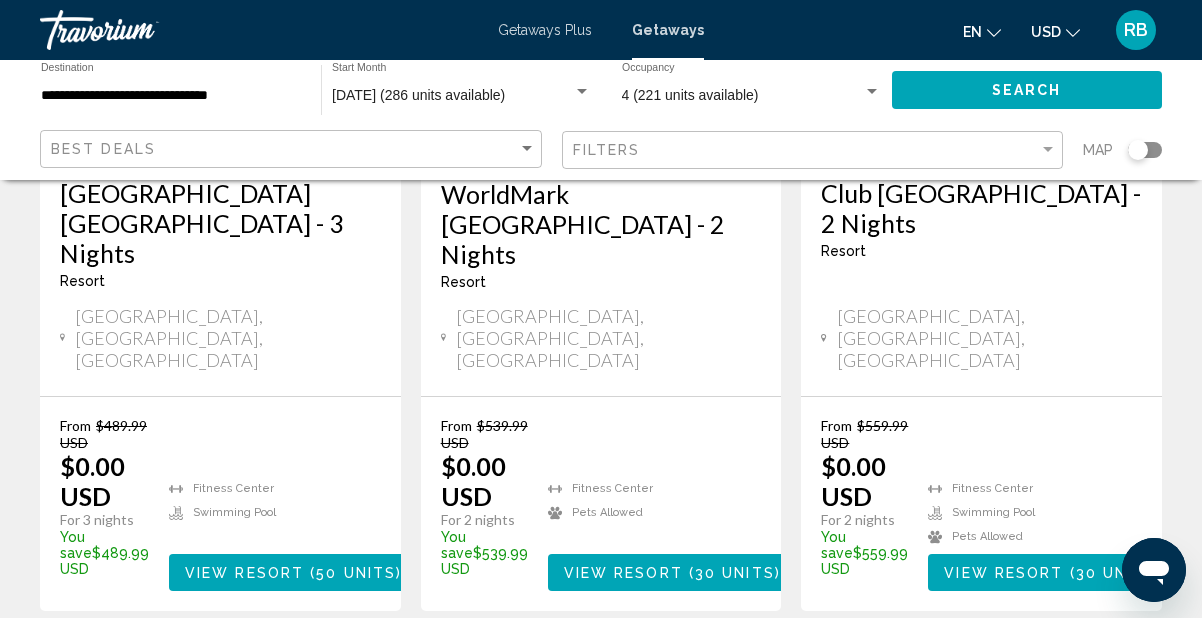 scroll, scrollTop: 438, scrollLeft: 0, axis: vertical 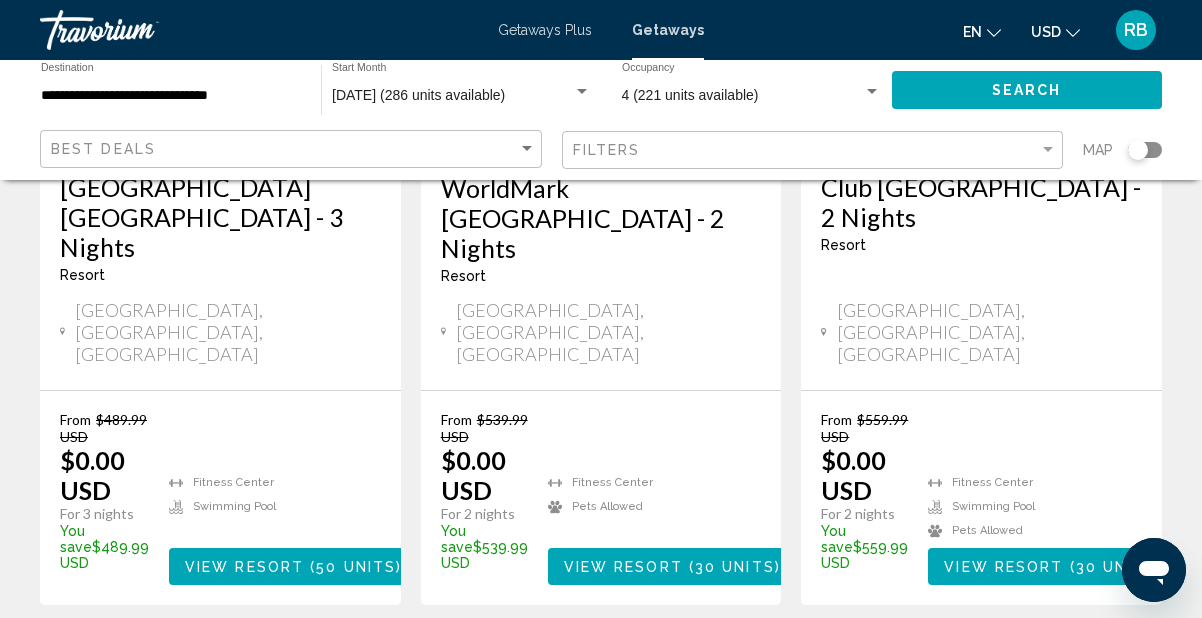 click on "View Resort    ( 50 units )" at bounding box center (293, 566) 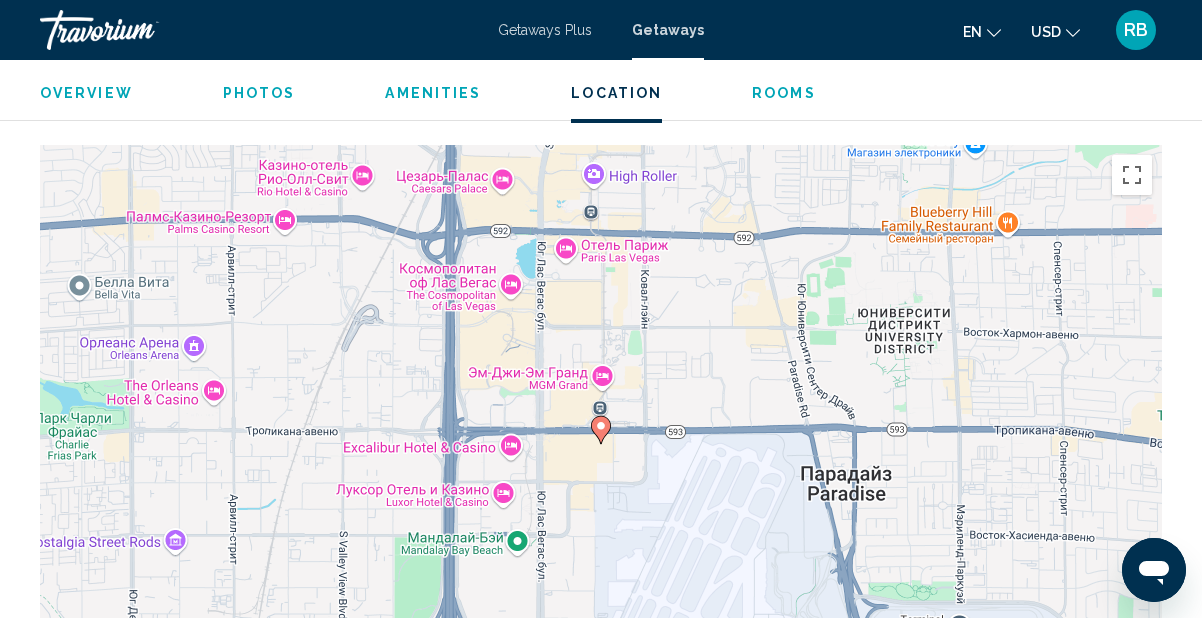 scroll, scrollTop: 2425, scrollLeft: 0, axis: vertical 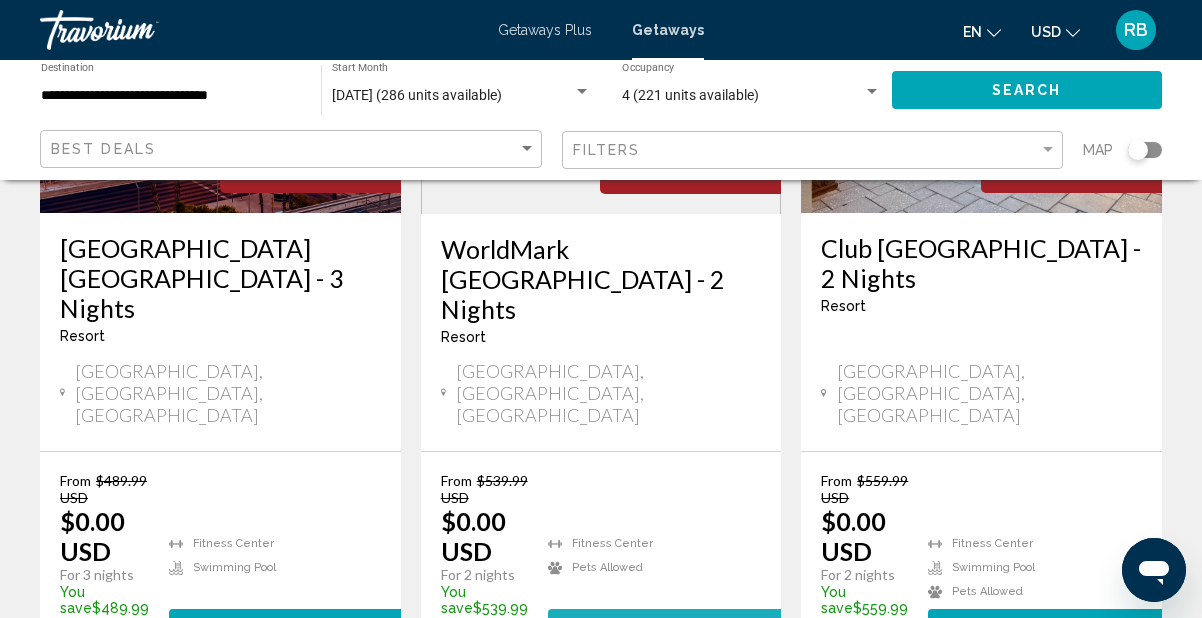 click on "View Resort" at bounding box center [623, 628] 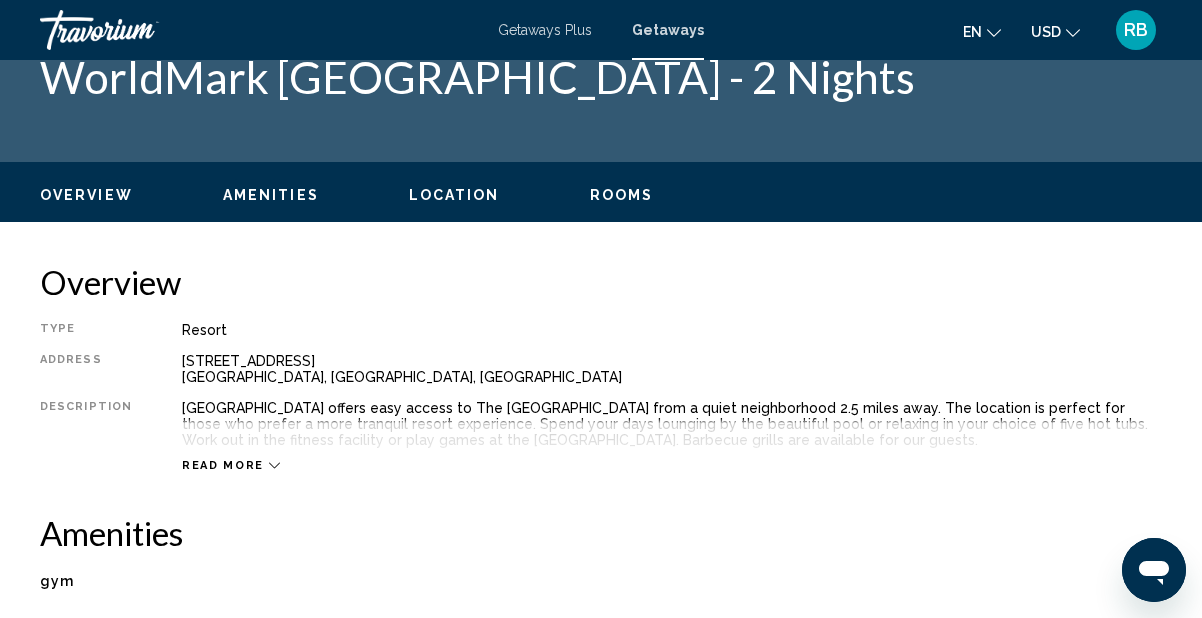 scroll, scrollTop: 0, scrollLeft: 0, axis: both 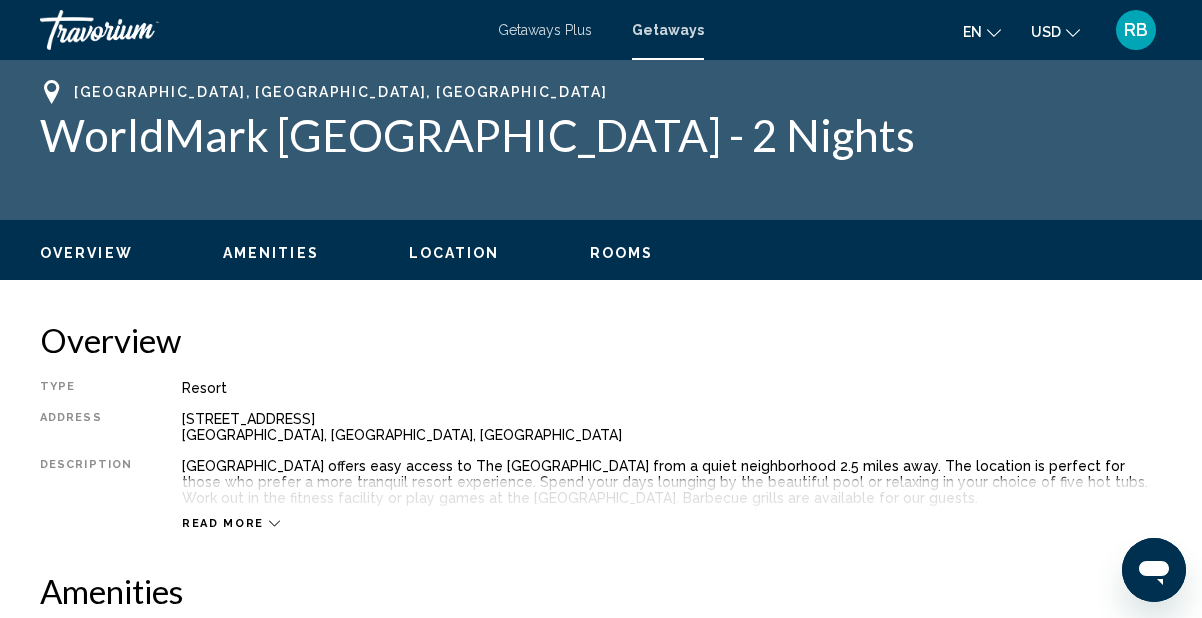 click on "Read more" at bounding box center [223, 523] 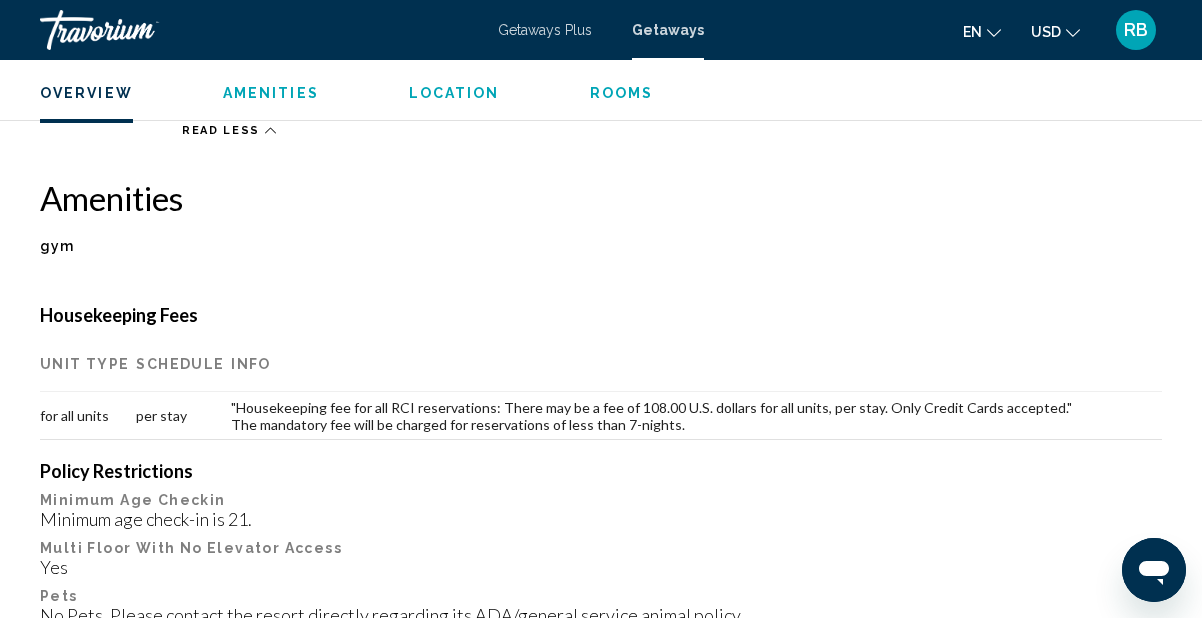 scroll, scrollTop: 140, scrollLeft: 0, axis: vertical 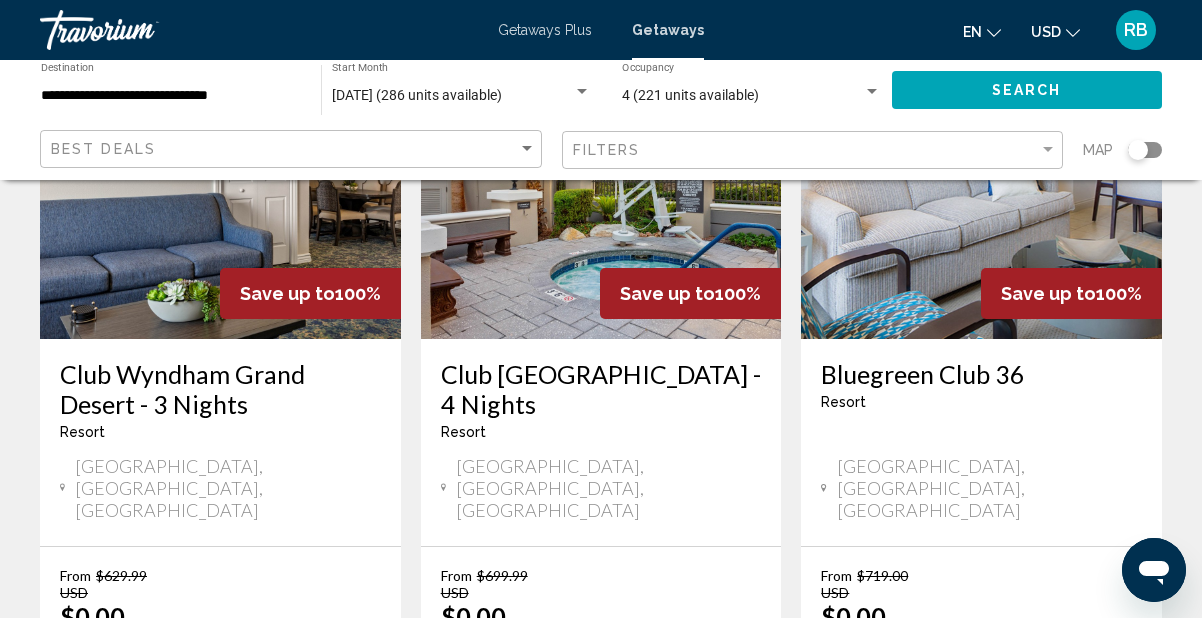click on "View Resort" at bounding box center [243, 723] 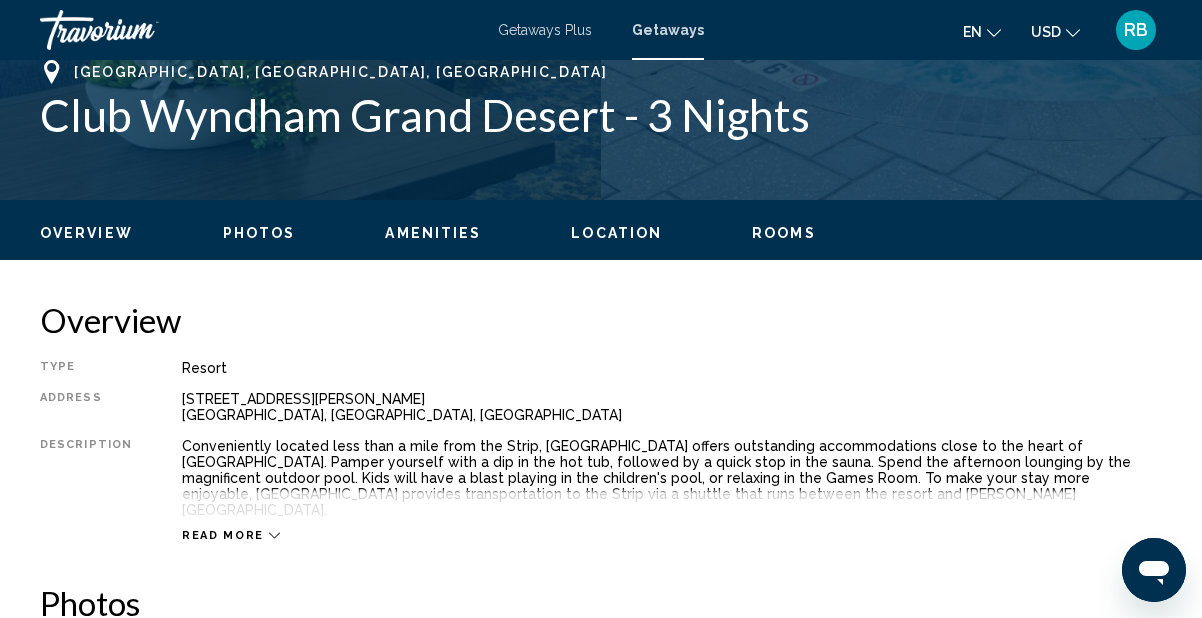scroll, scrollTop: 815, scrollLeft: 0, axis: vertical 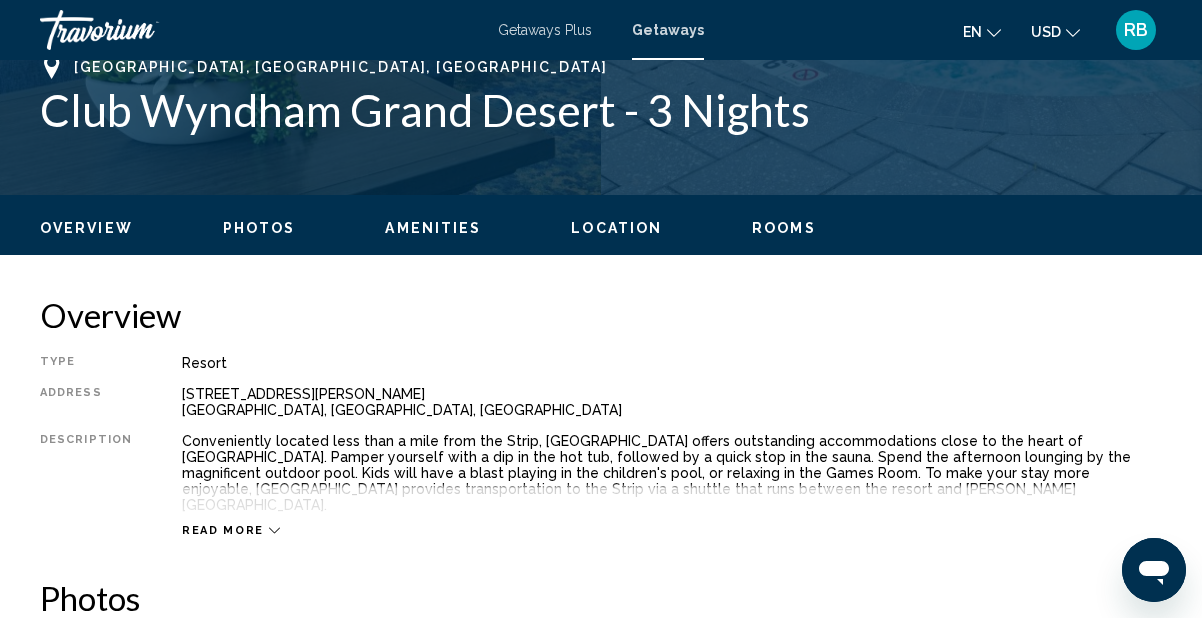 click on "Overview Type Resort All-Inclusive No All-Inclusive Address [STREET_ADDRESS][PERSON_NAME] Description Conveniently located less than a mile from the Strip, [GEOGRAPHIC_DATA] offers outstanding accommodations close to the heart of [GEOGRAPHIC_DATA]. Pamper yourself with a dip in the hot tub, followed by a quick stop in the sauna. Spend the afternoon lounging by the magnificent outdoor pool. Kids will have a blast playing in the children's pool, or relaxing in the Games Room. To make your stay more enjoyable, [GEOGRAPHIC_DATA] provides transportation to the Strip via a shuttle that runs between the resort and [PERSON_NAME][GEOGRAPHIC_DATA]. Read more
Photos Amenities gym pool No Amenities available. Housekeeping Fees  Unit Type   Schedule   Info  for all units per stay "Housekeeping fee for all RCI reservations: There may be a fee of 111.00 U.S. dollars for all units, per stay. Only Credit Cards accepted." The mandatory fee will be charged for less than 7 night stays. Resort Fees Pets" at bounding box center [601, 3124] 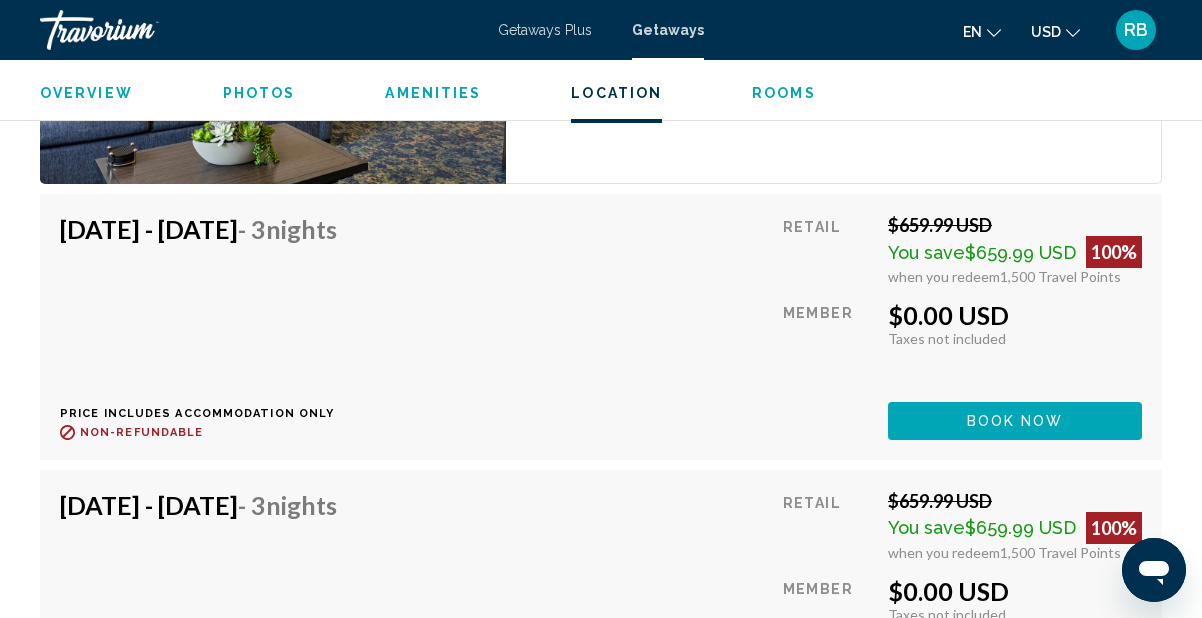 scroll, scrollTop: 5983, scrollLeft: 0, axis: vertical 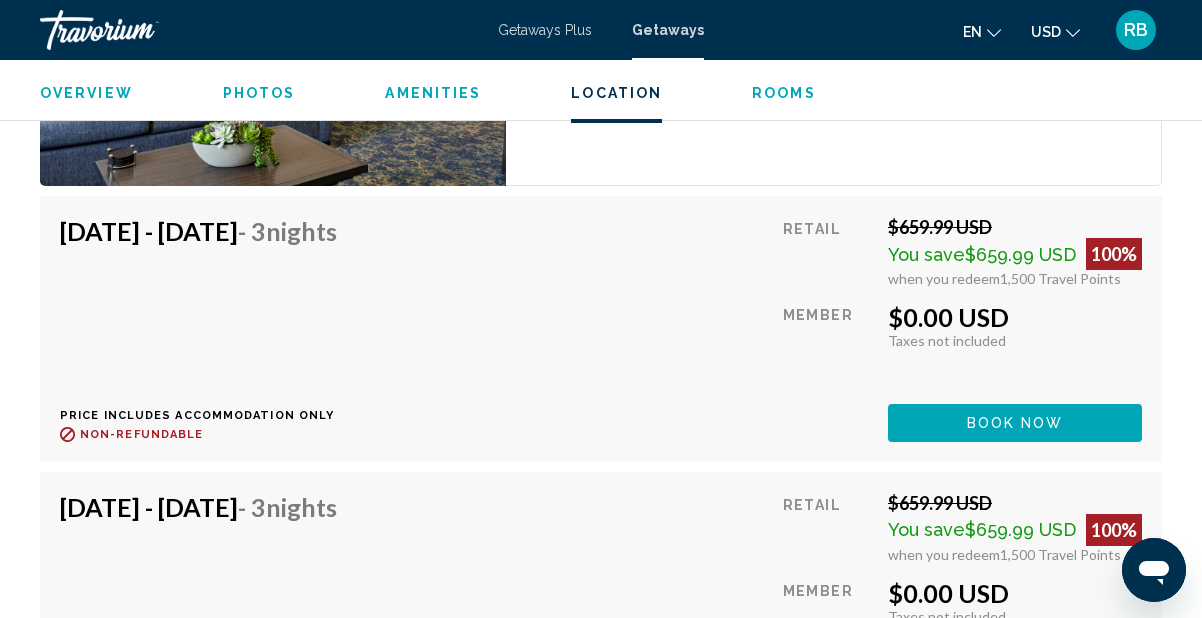 click on "Book now" at bounding box center [1015, -1359] 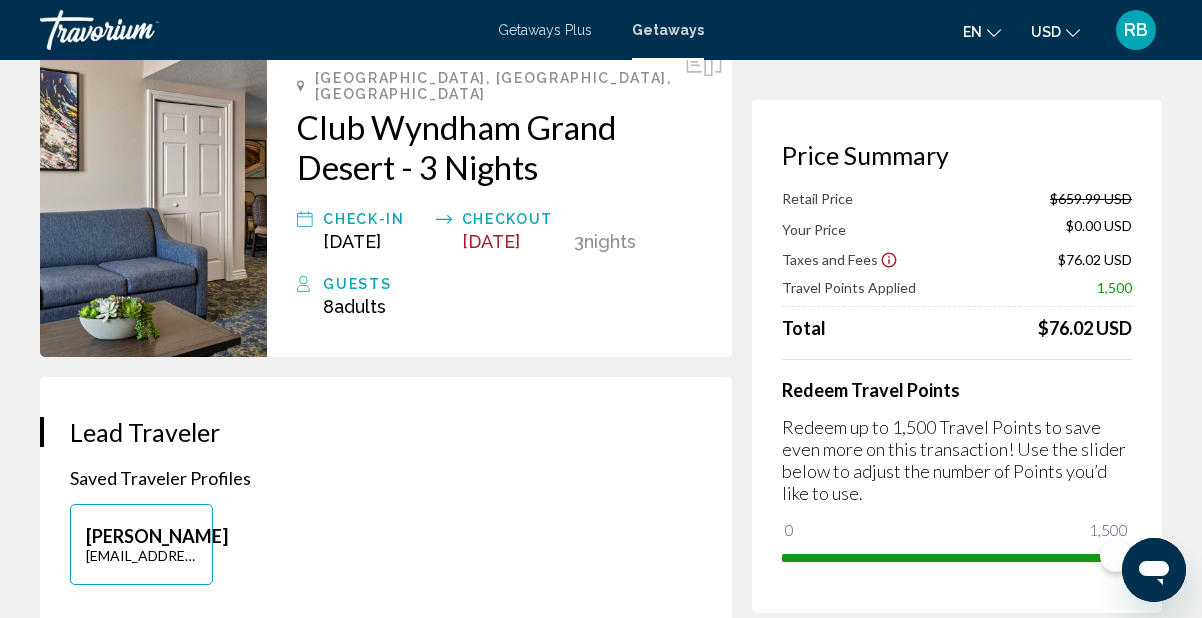 scroll, scrollTop: 0, scrollLeft: 0, axis: both 